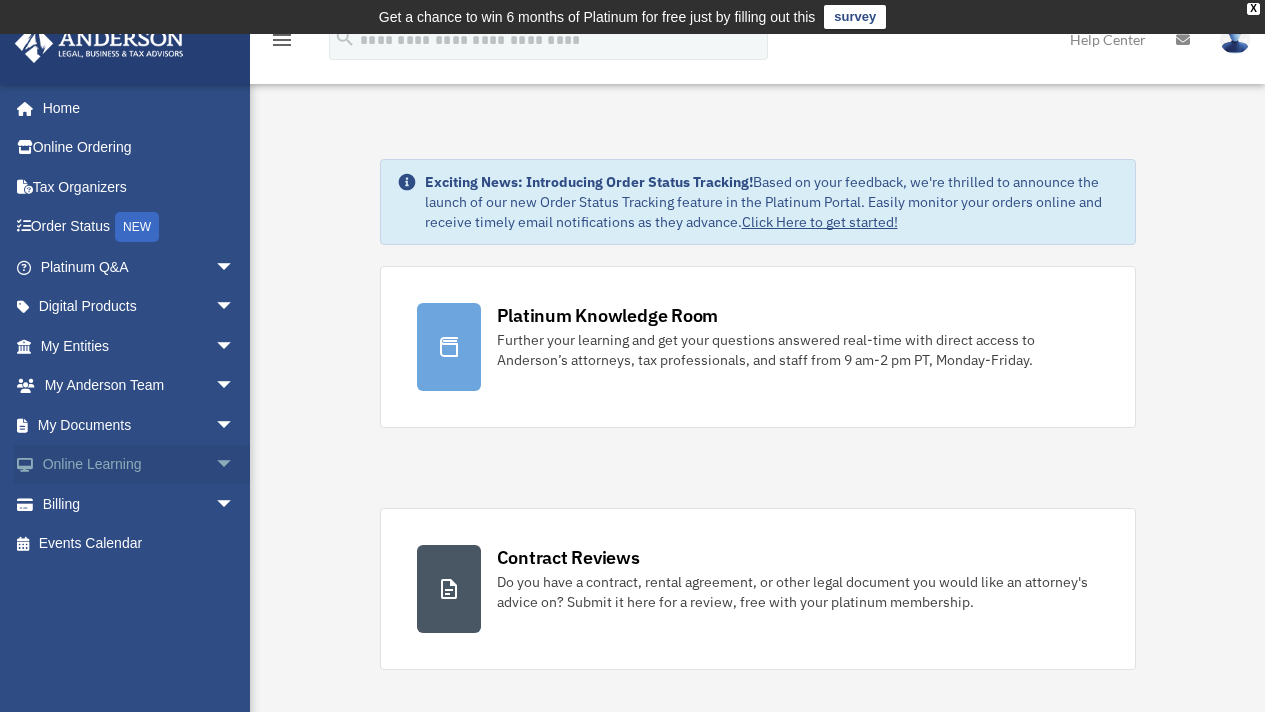 scroll, scrollTop: 0, scrollLeft: 0, axis: both 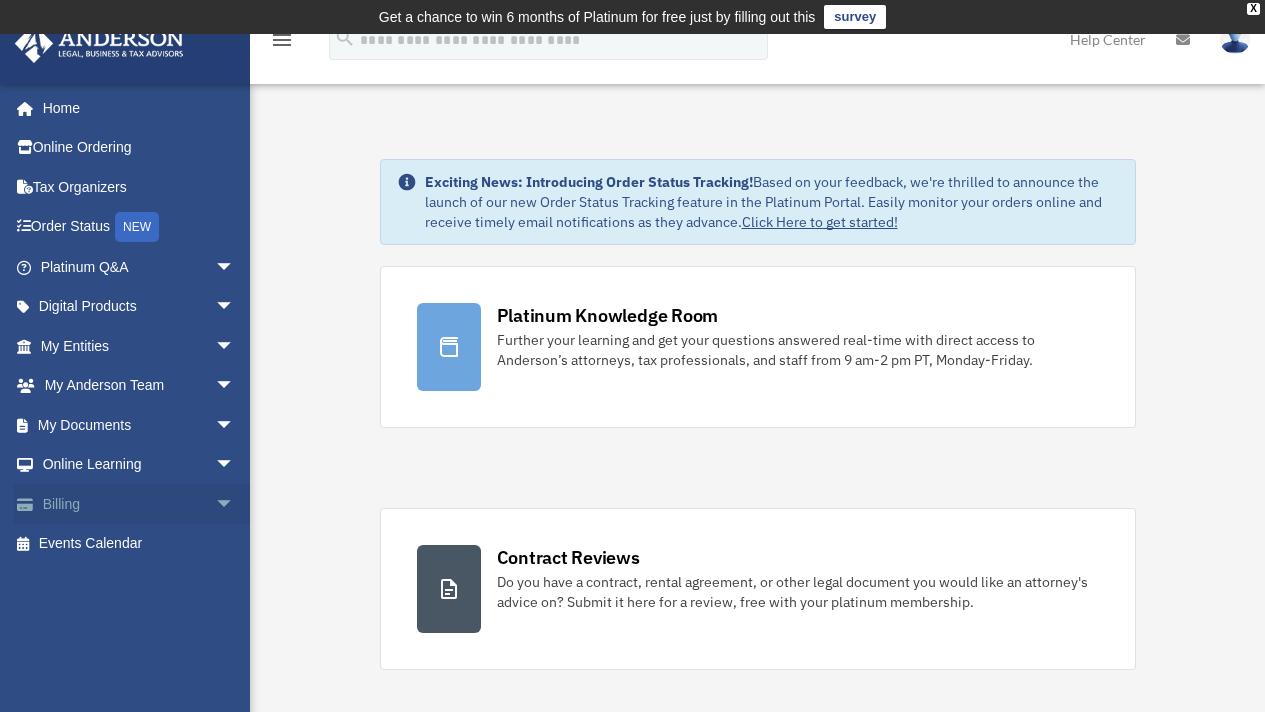 click on "Billing arrow_drop_down" at bounding box center (139, 504) 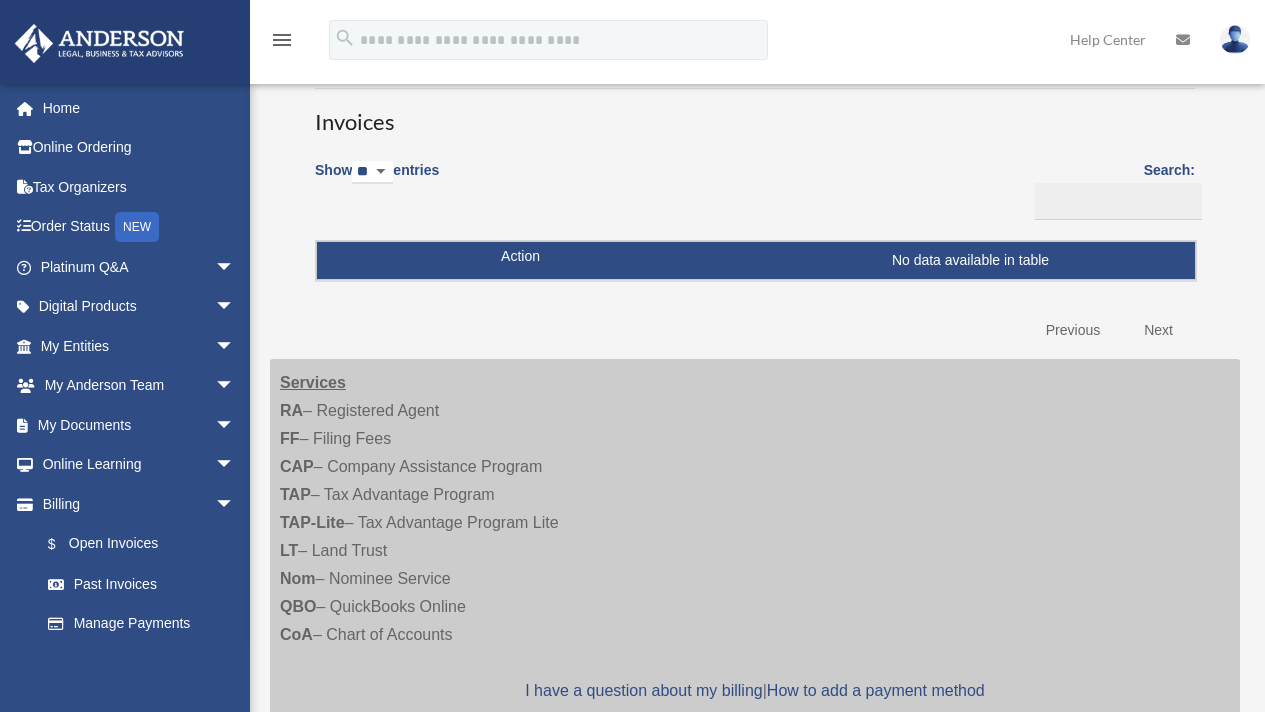 scroll, scrollTop: 0, scrollLeft: 0, axis: both 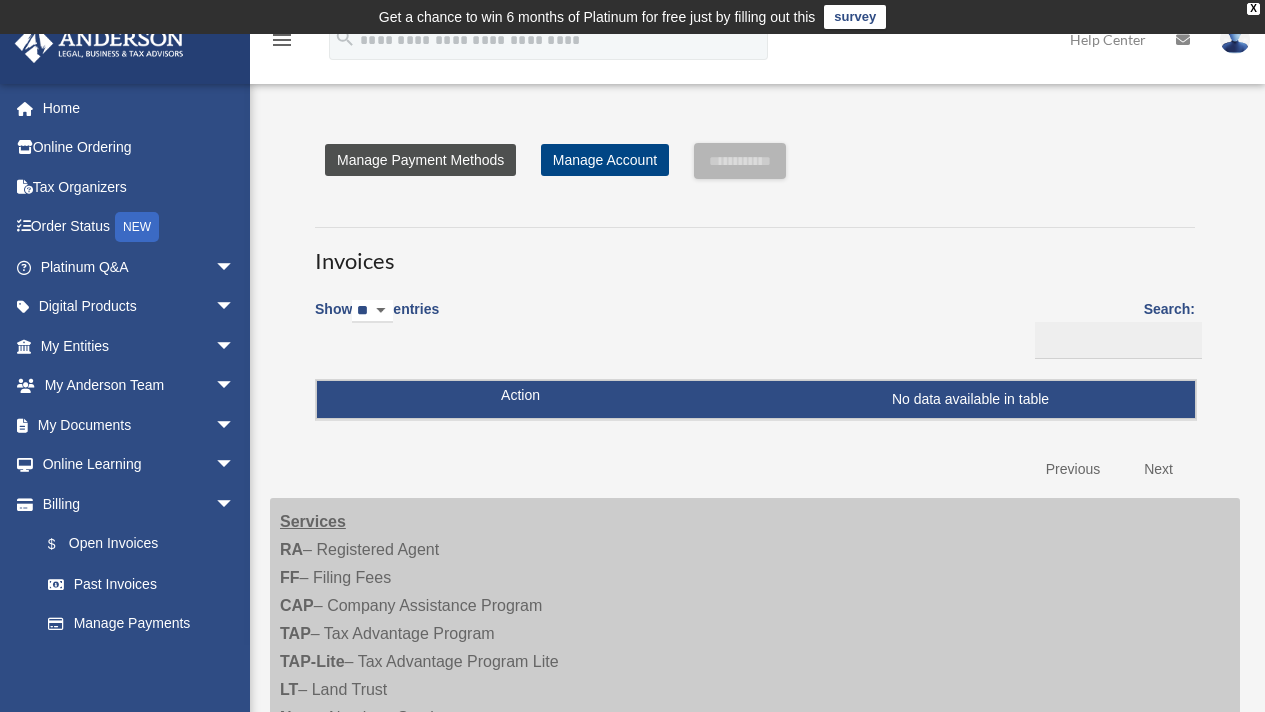 click on "Manage Payment Methods" at bounding box center [420, 160] 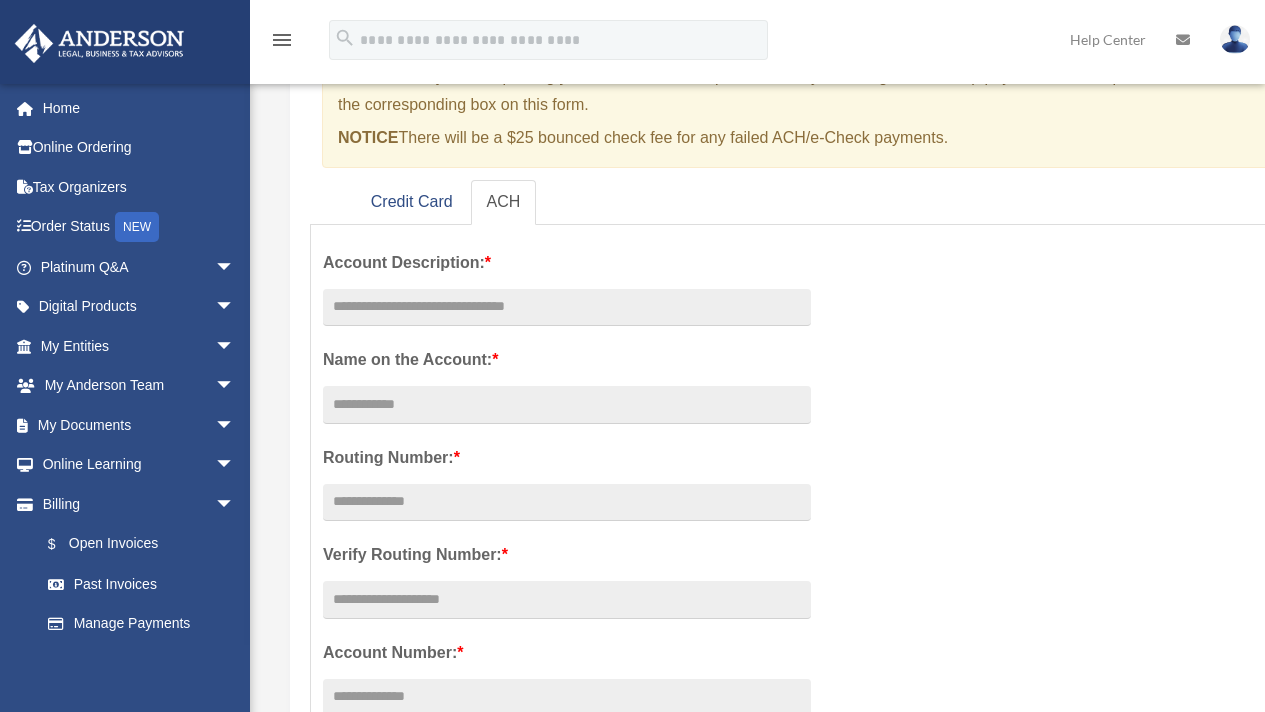 scroll, scrollTop: 68, scrollLeft: 0, axis: vertical 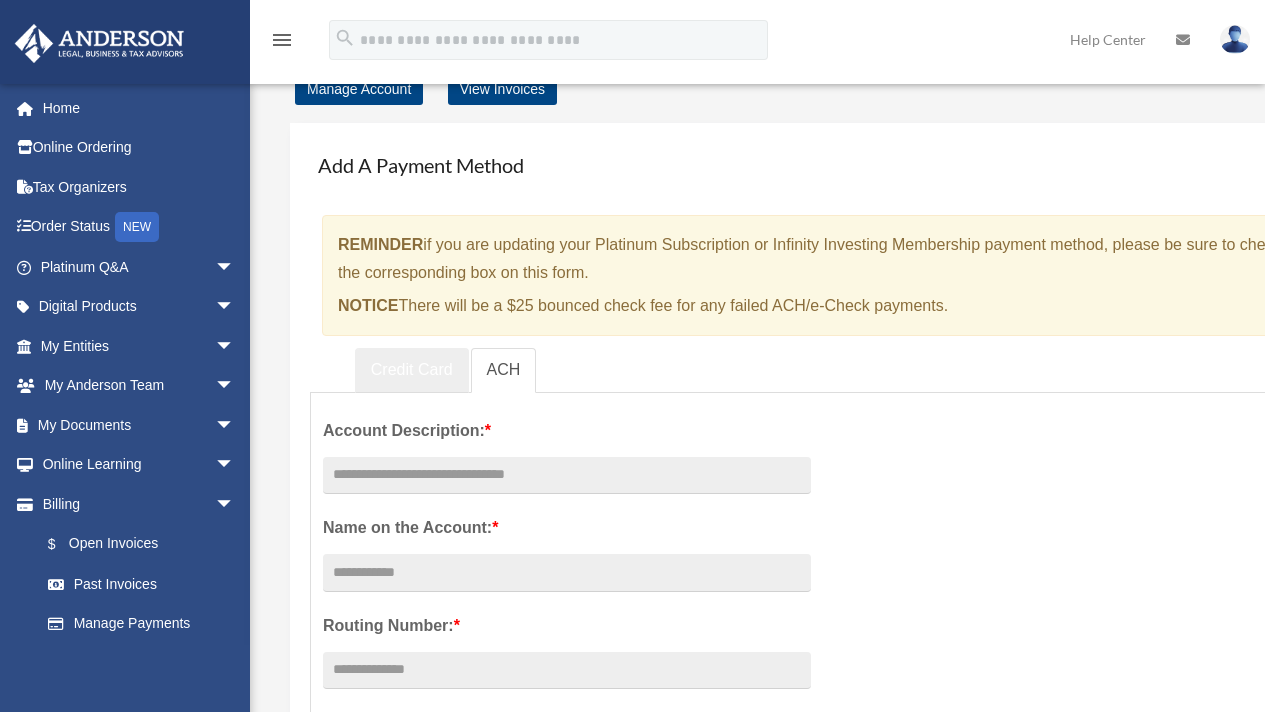 click on "Credit Card" at bounding box center [412, 370] 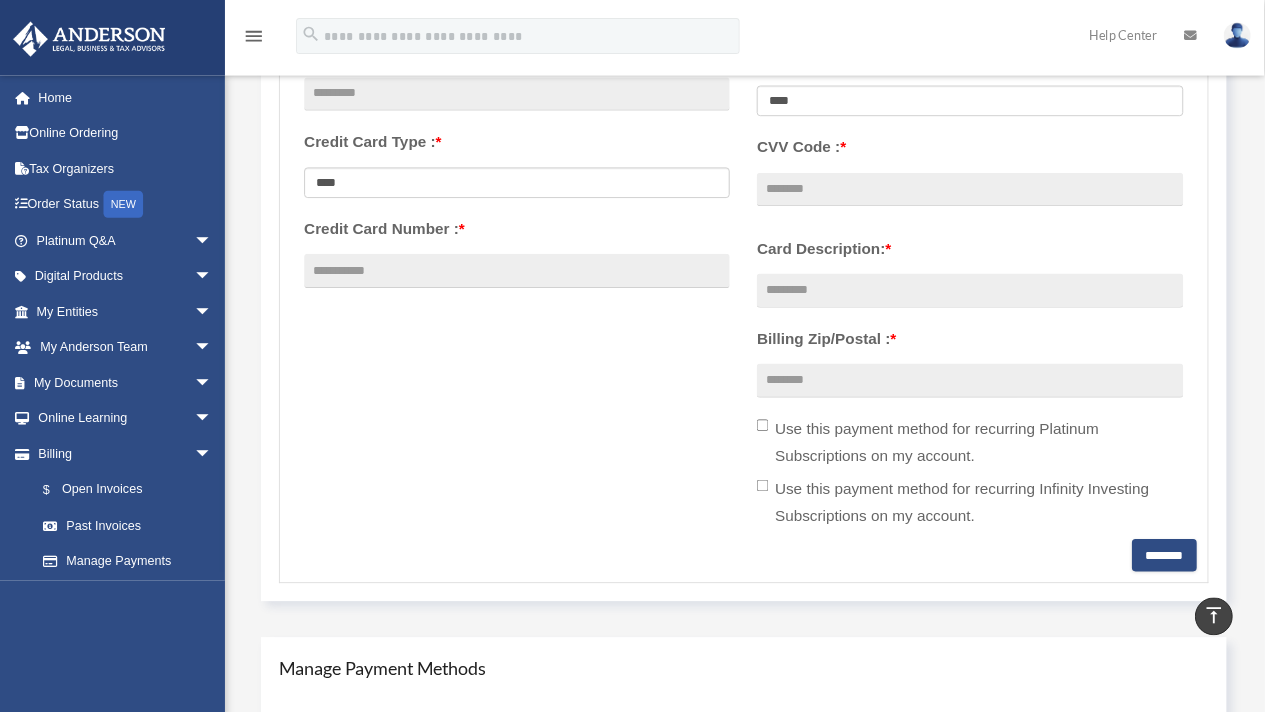 scroll, scrollTop: 548, scrollLeft: 0, axis: vertical 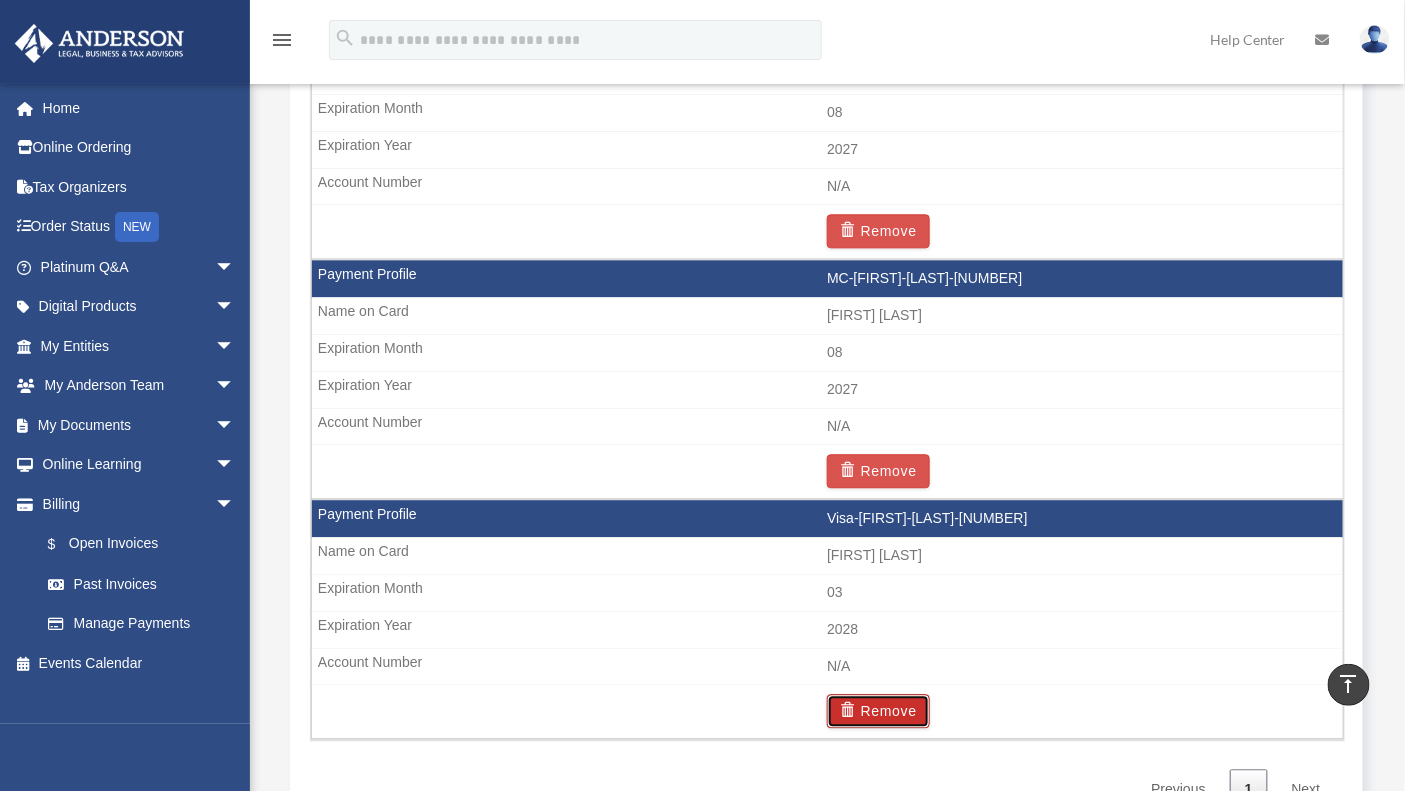 click on "Remove" at bounding box center [878, 711] 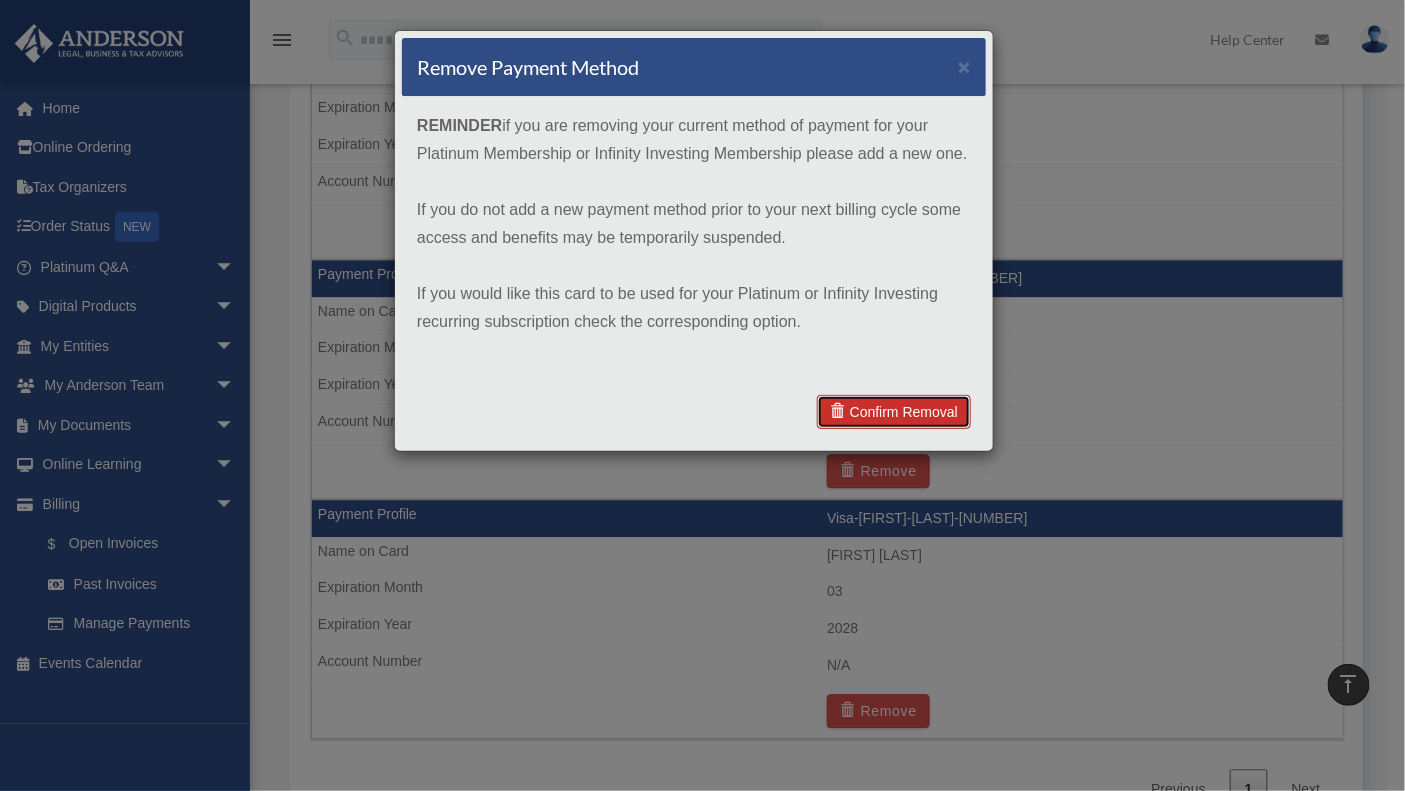 click on "Confirm Removal" at bounding box center (894, 412) 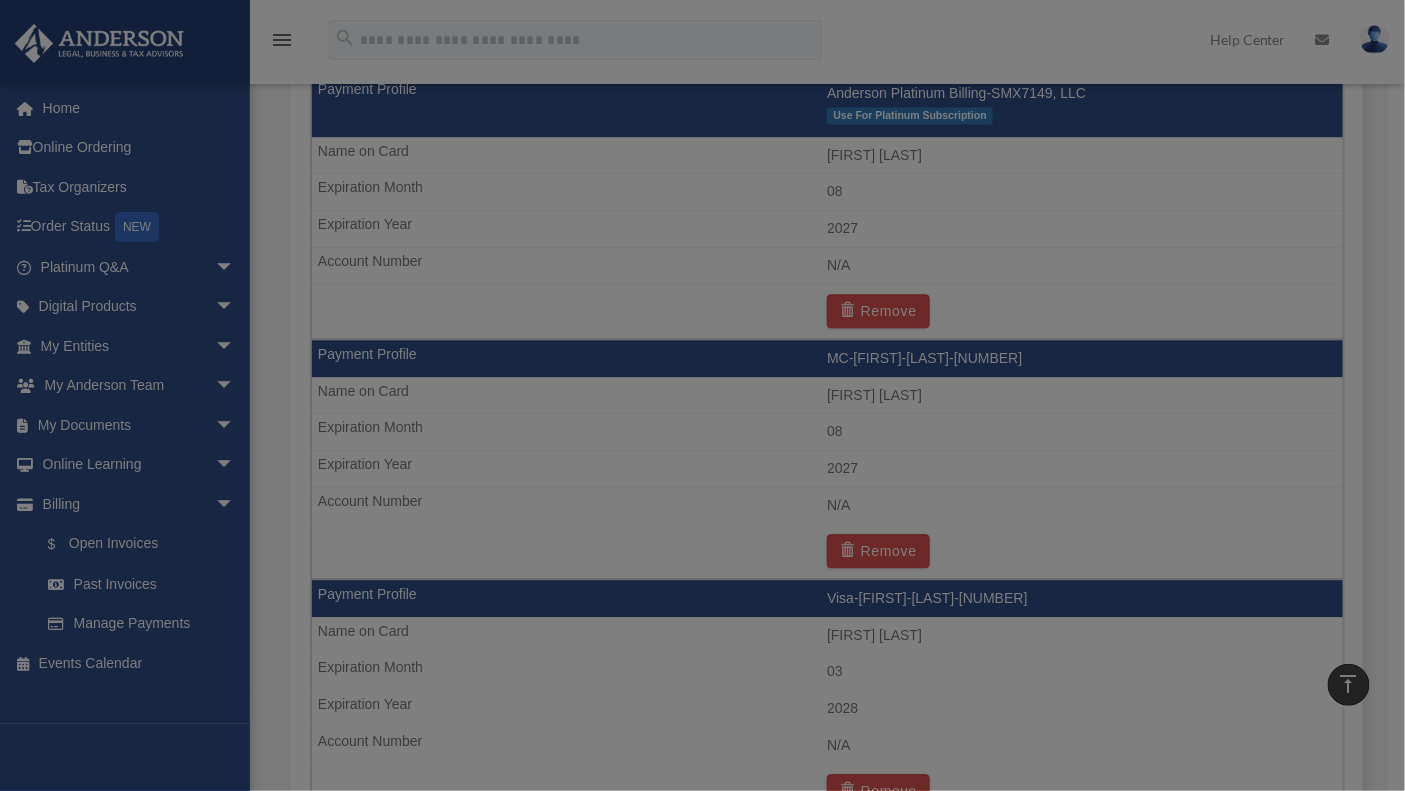 scroll, scrollTop: 1516, scrollLeft: 0, axis: vertical 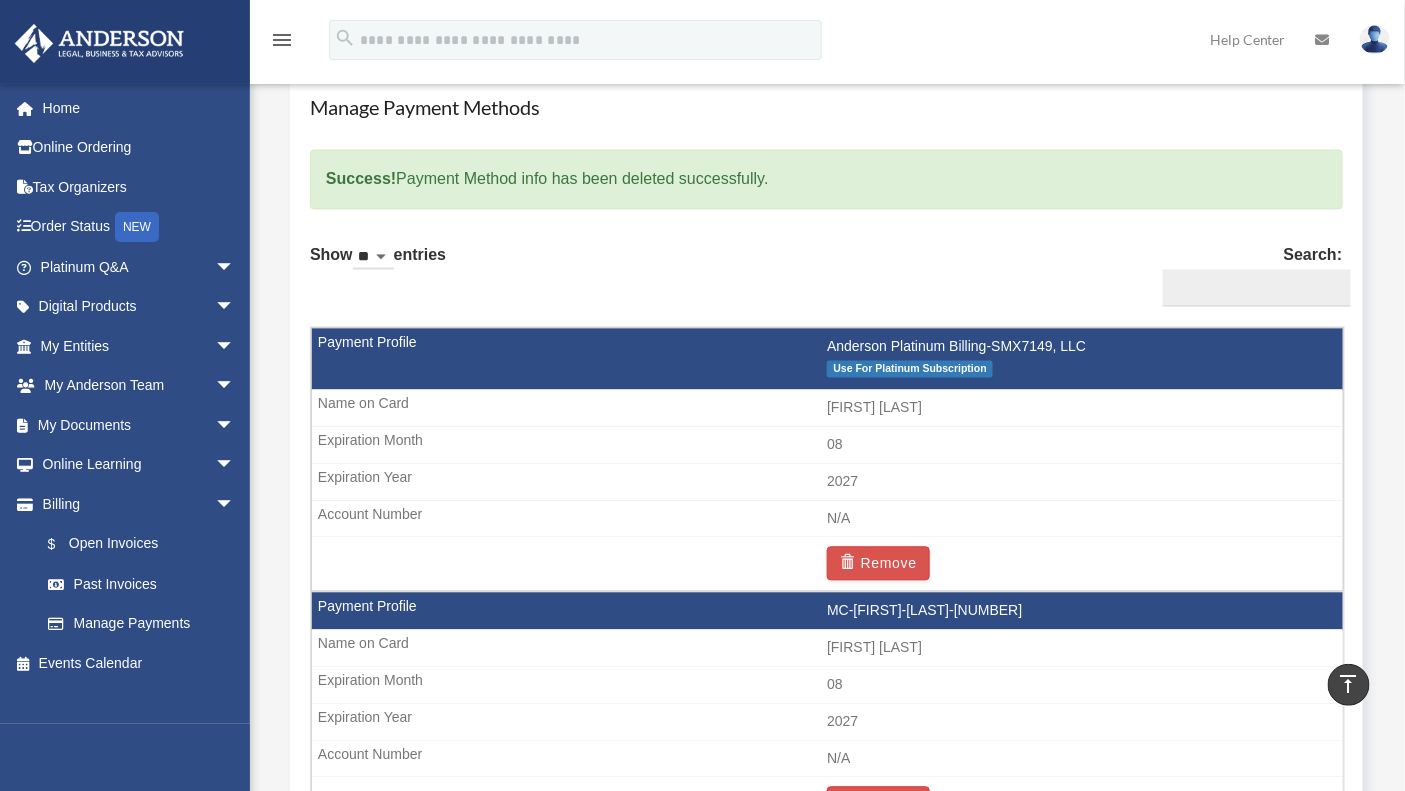 click on "Use For Platinum Subscription" at bounding box center (910, 369) 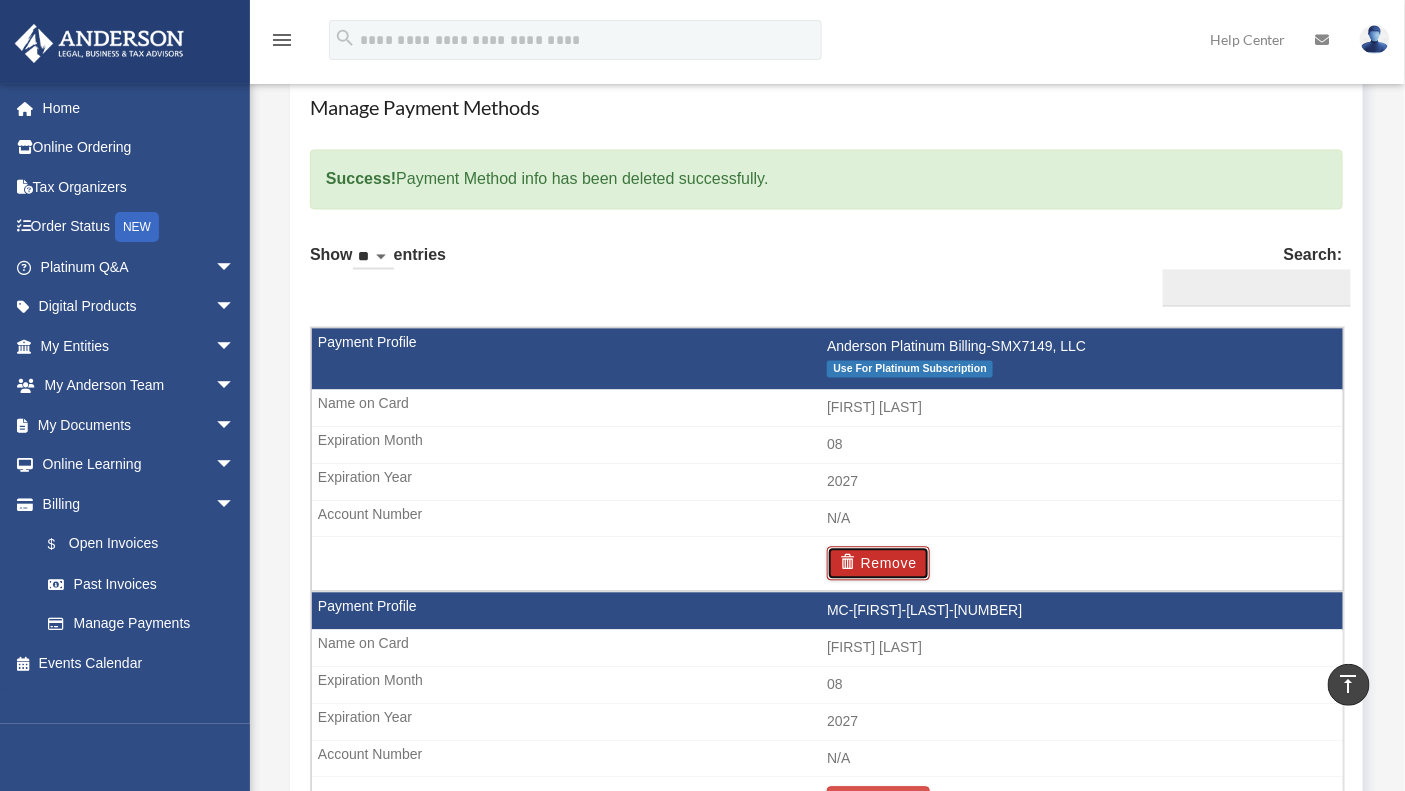 click on "Remove" at bounding box center (878, 564) 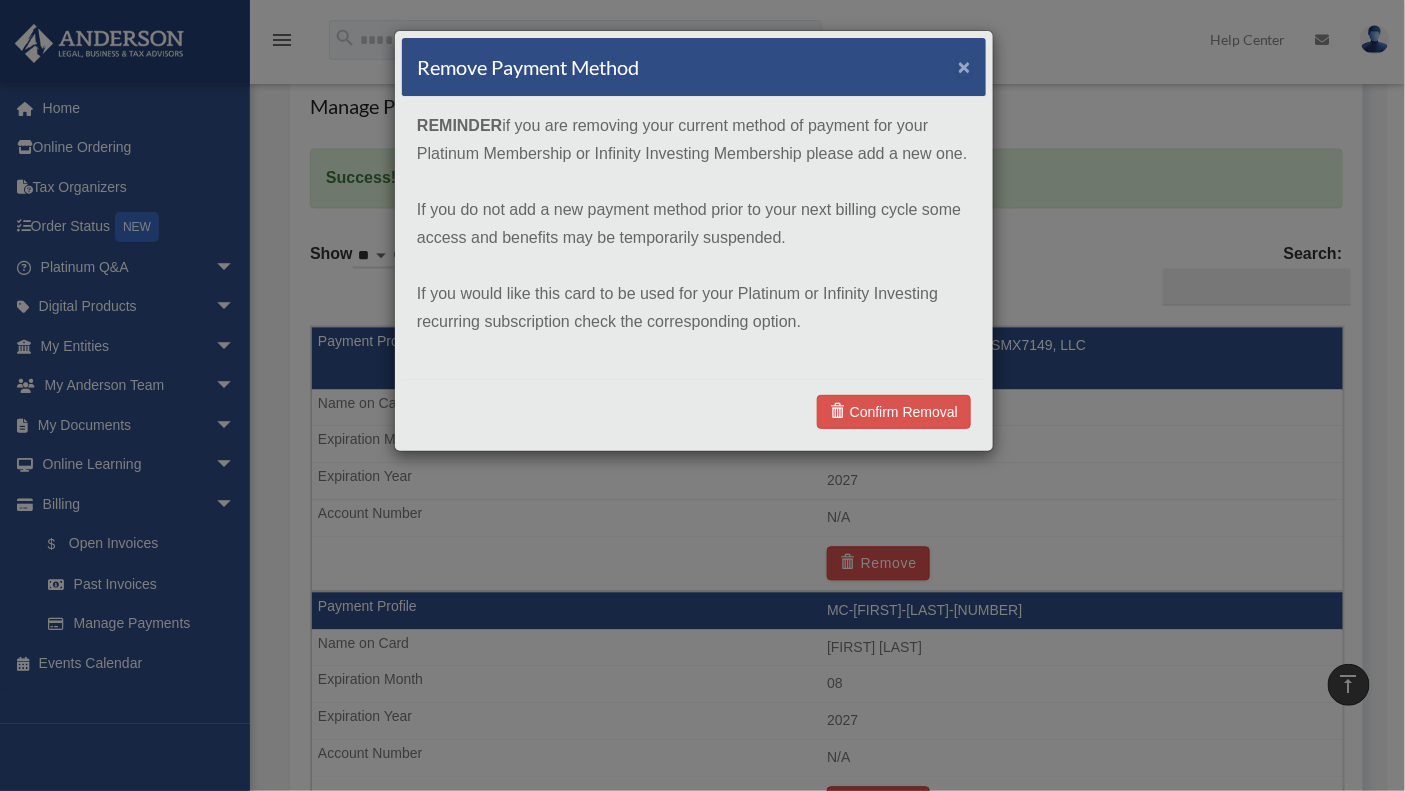 click on "×" at bounding box center (964, 66) 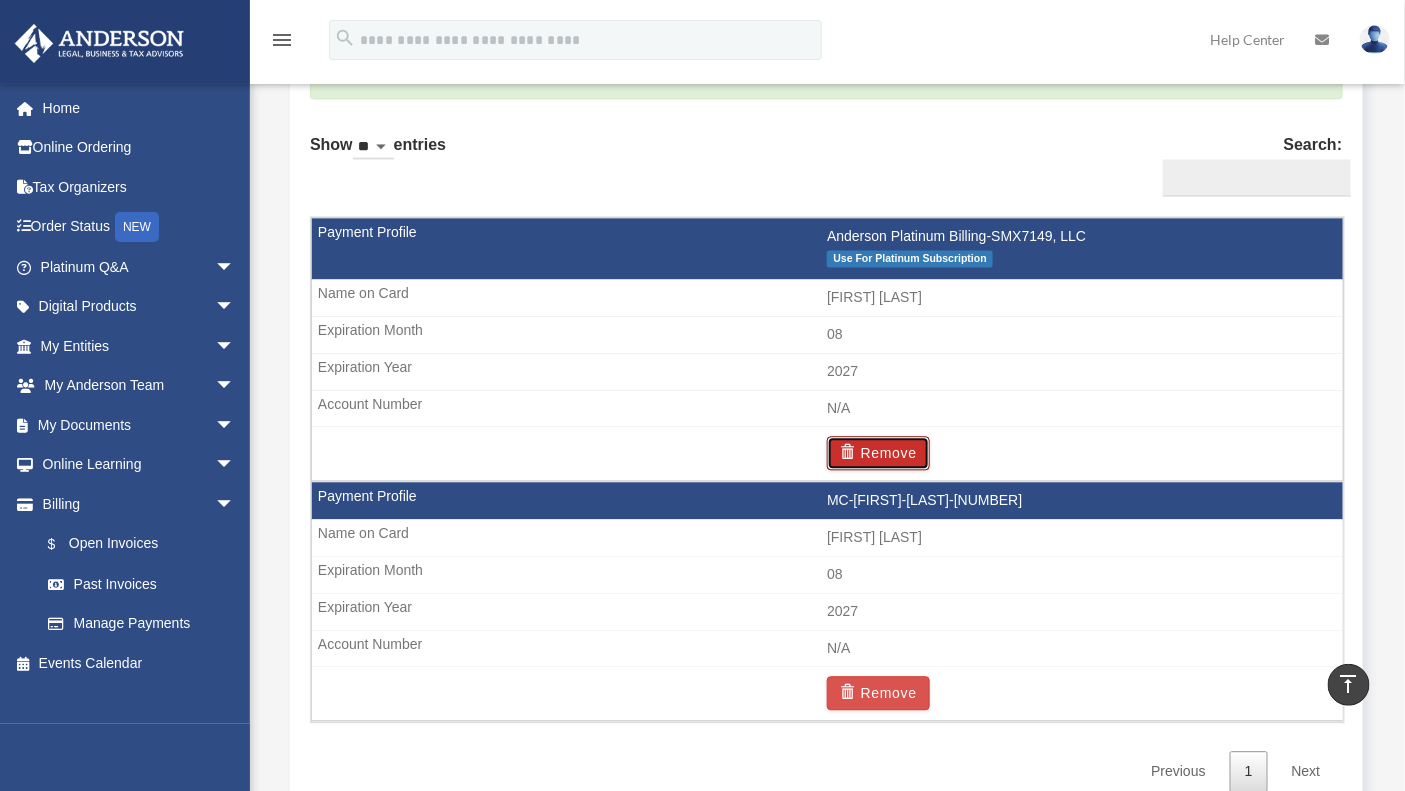 scroll, scrollTop: 1302, scrollLeft: 0, axis: vertical 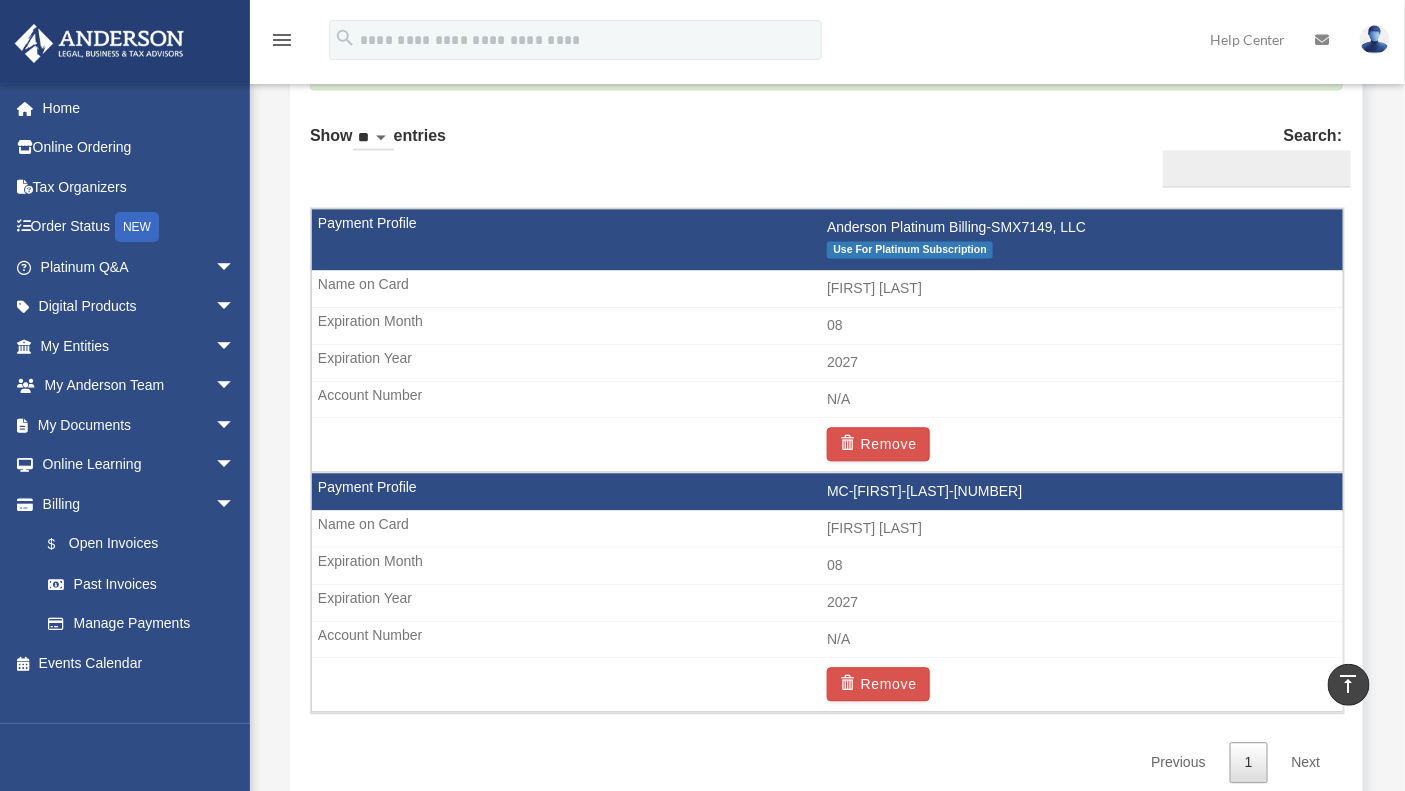 click on "Use For Platinum Subscription" at bounding box center [910, 249] 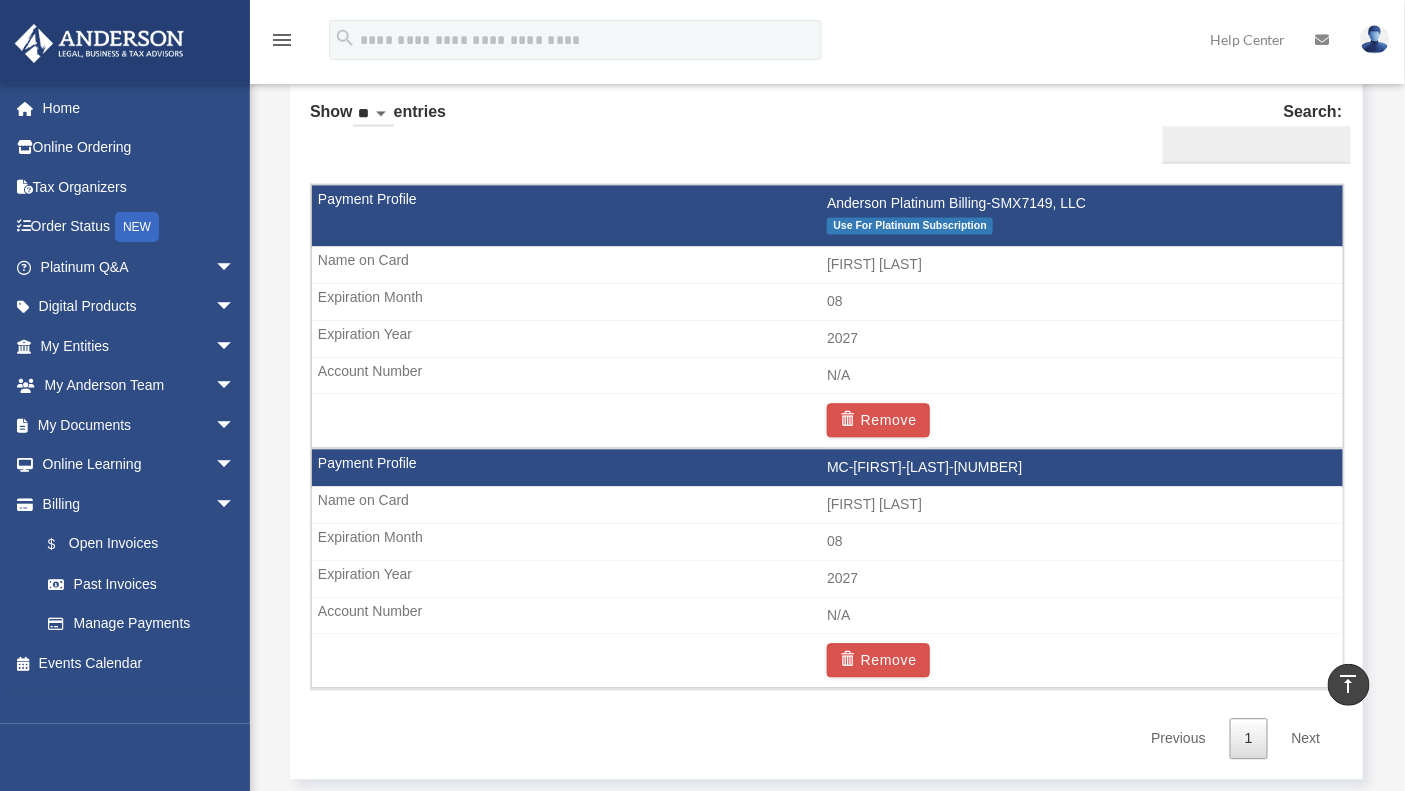 scroll, scrollTop: 1361, scrollLeft: 0, axis: vertical 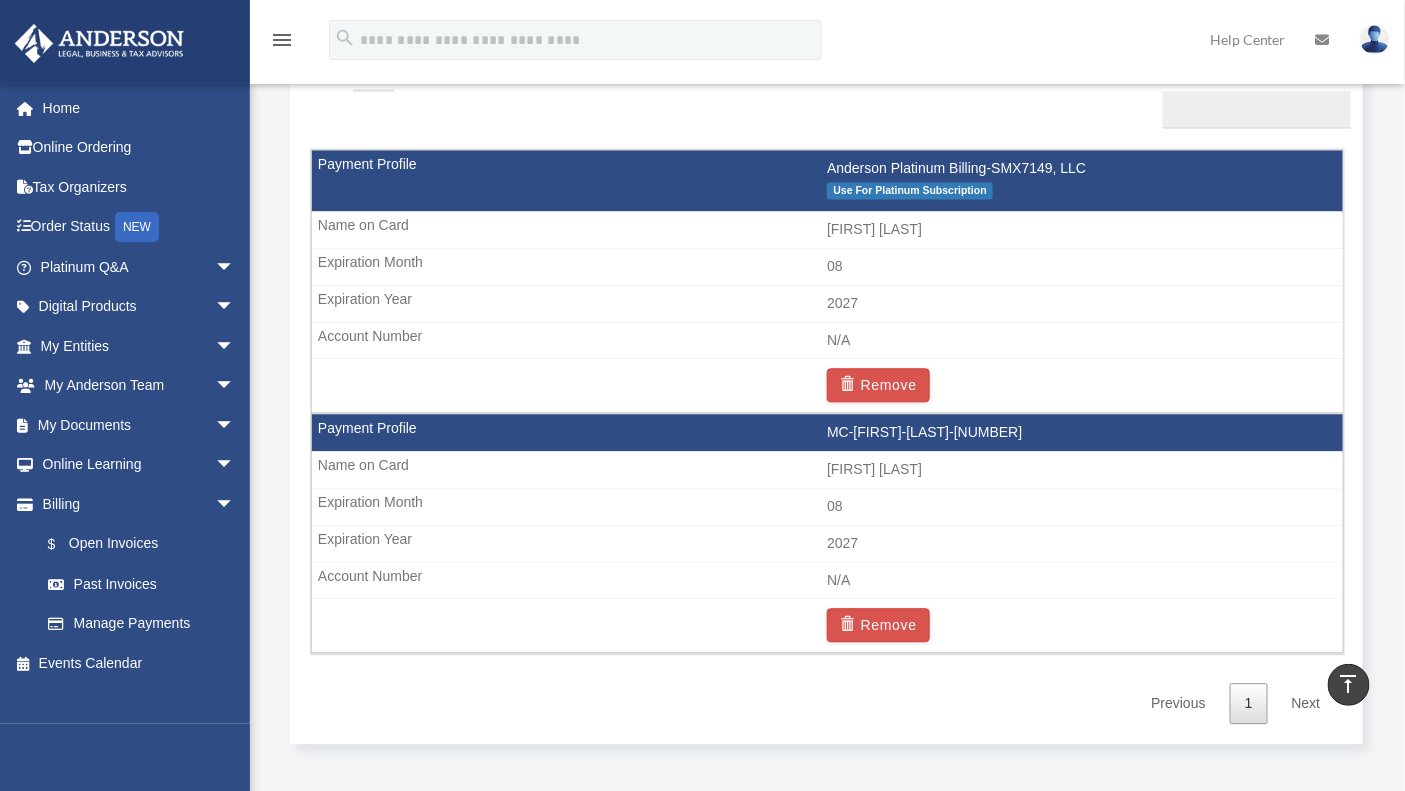 click on "MC-[FIRST]-[LAST]-[NUMBER]" at bounding box center (827, 433) 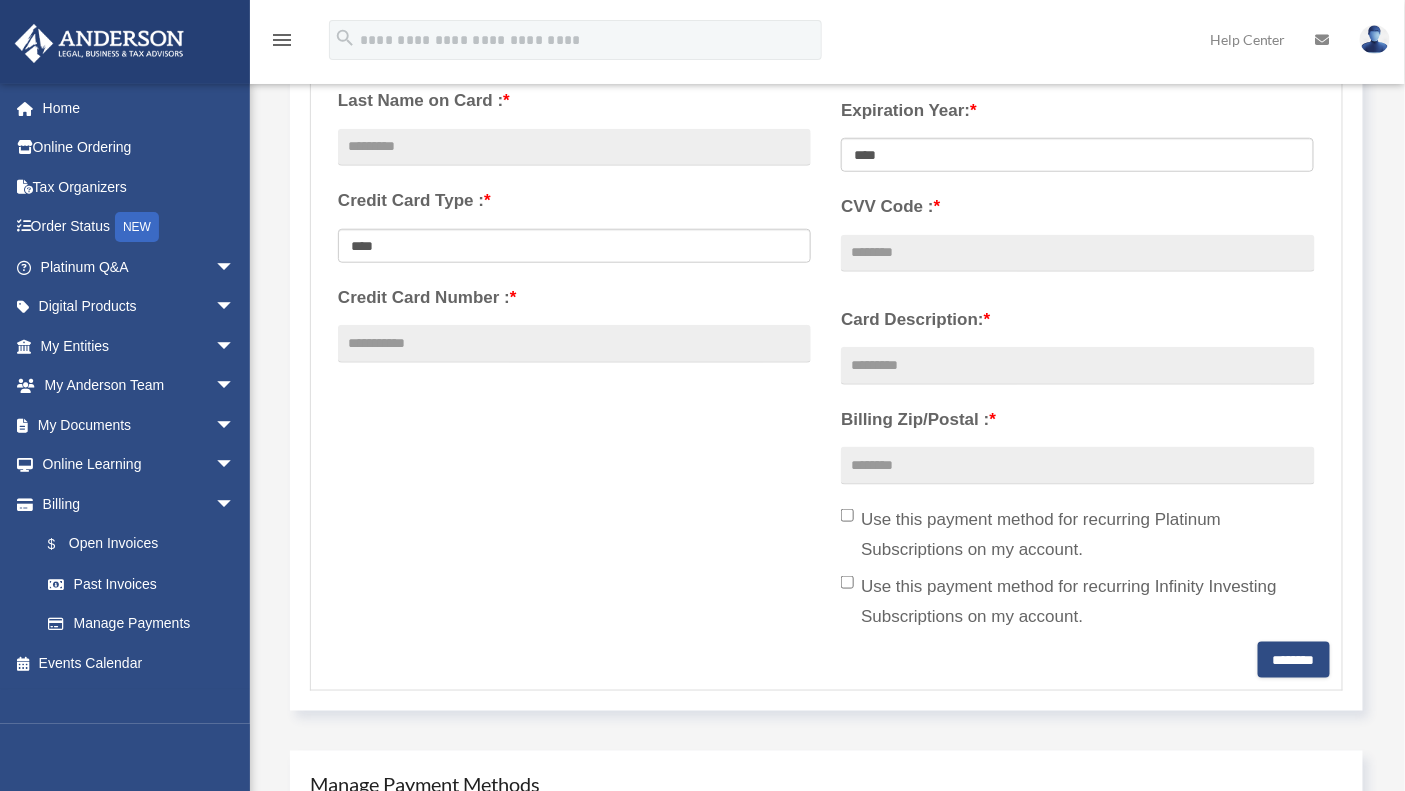 scroll, scrollTop: 554, scrollLeft: 0, axis: vertical 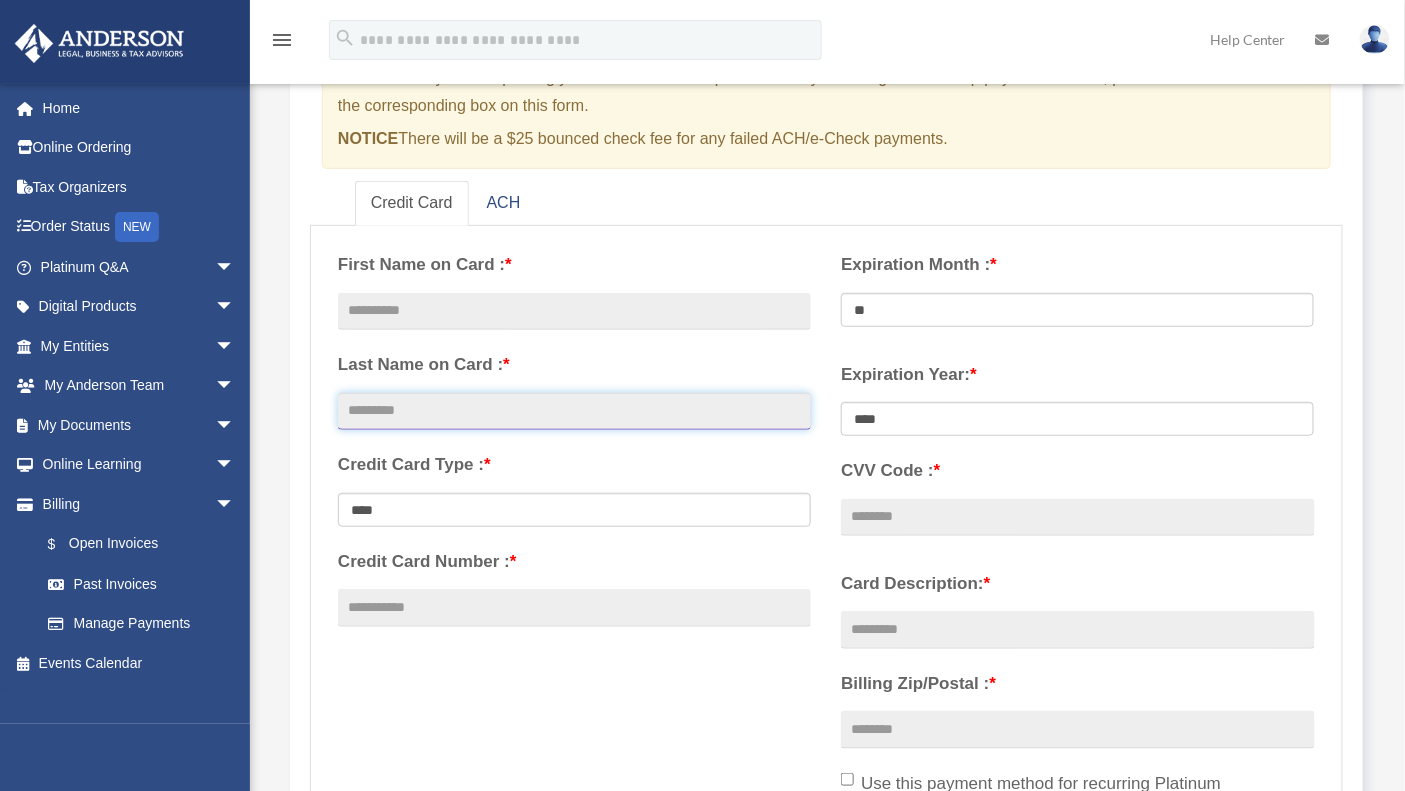 click at bounding box center (574, 412) 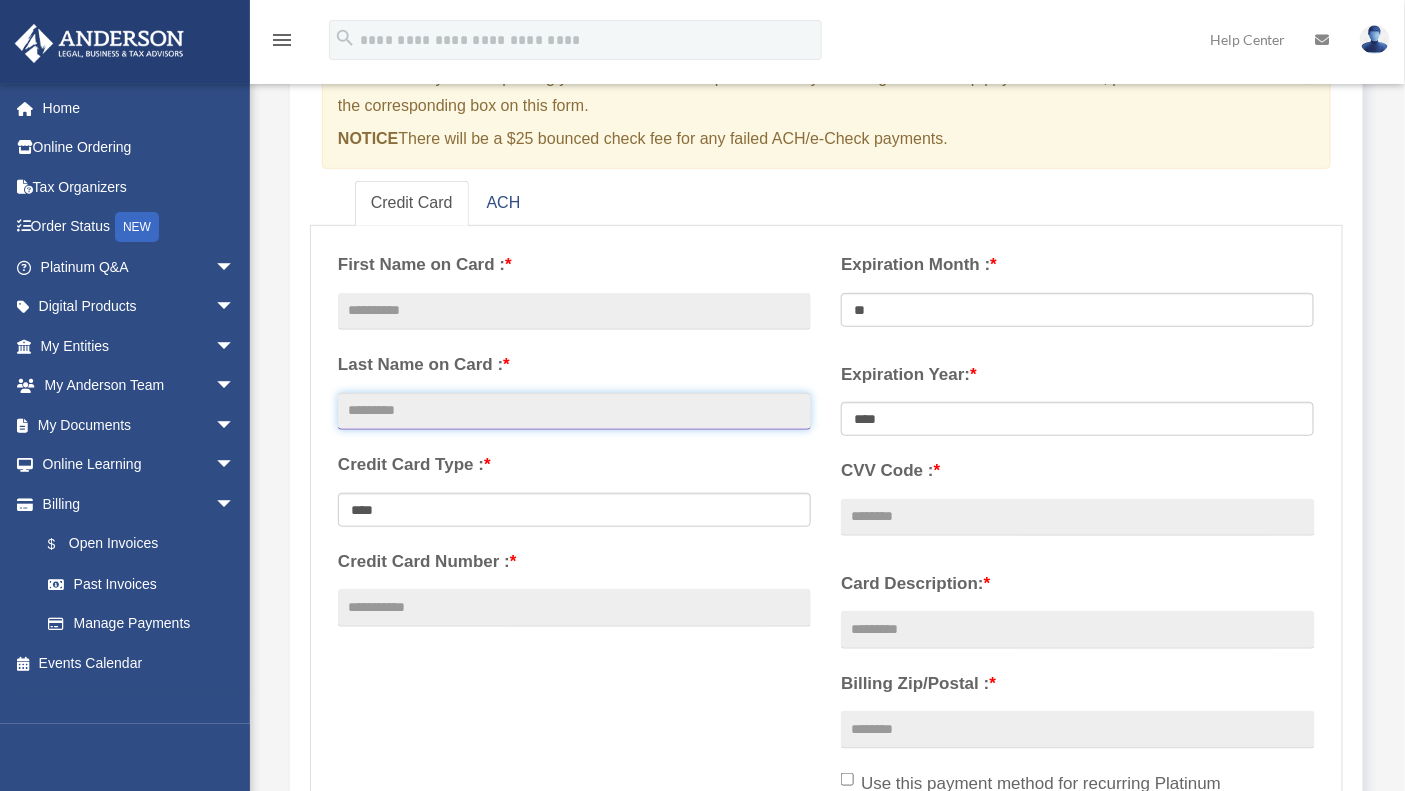 type on "******" 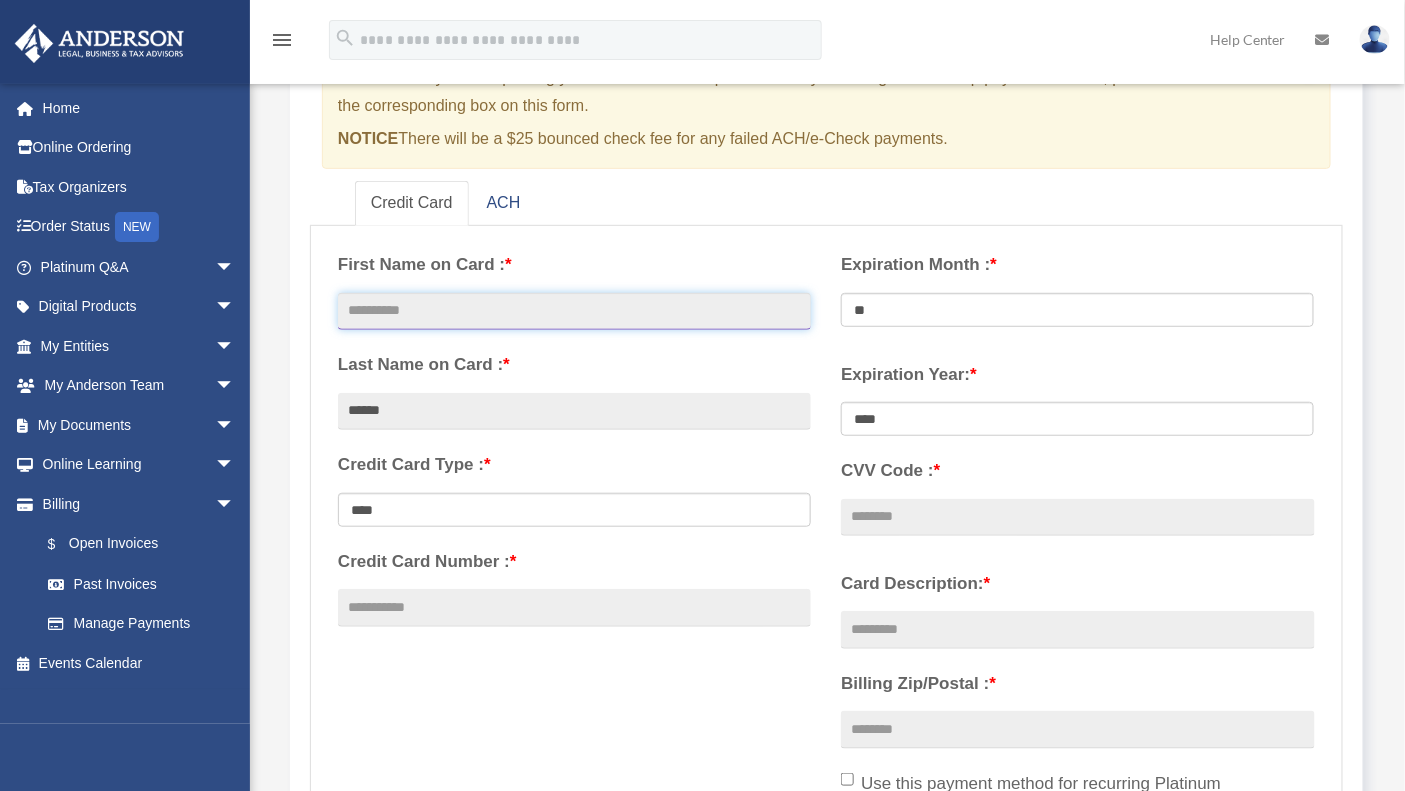 click at bounding box center [574, 312] 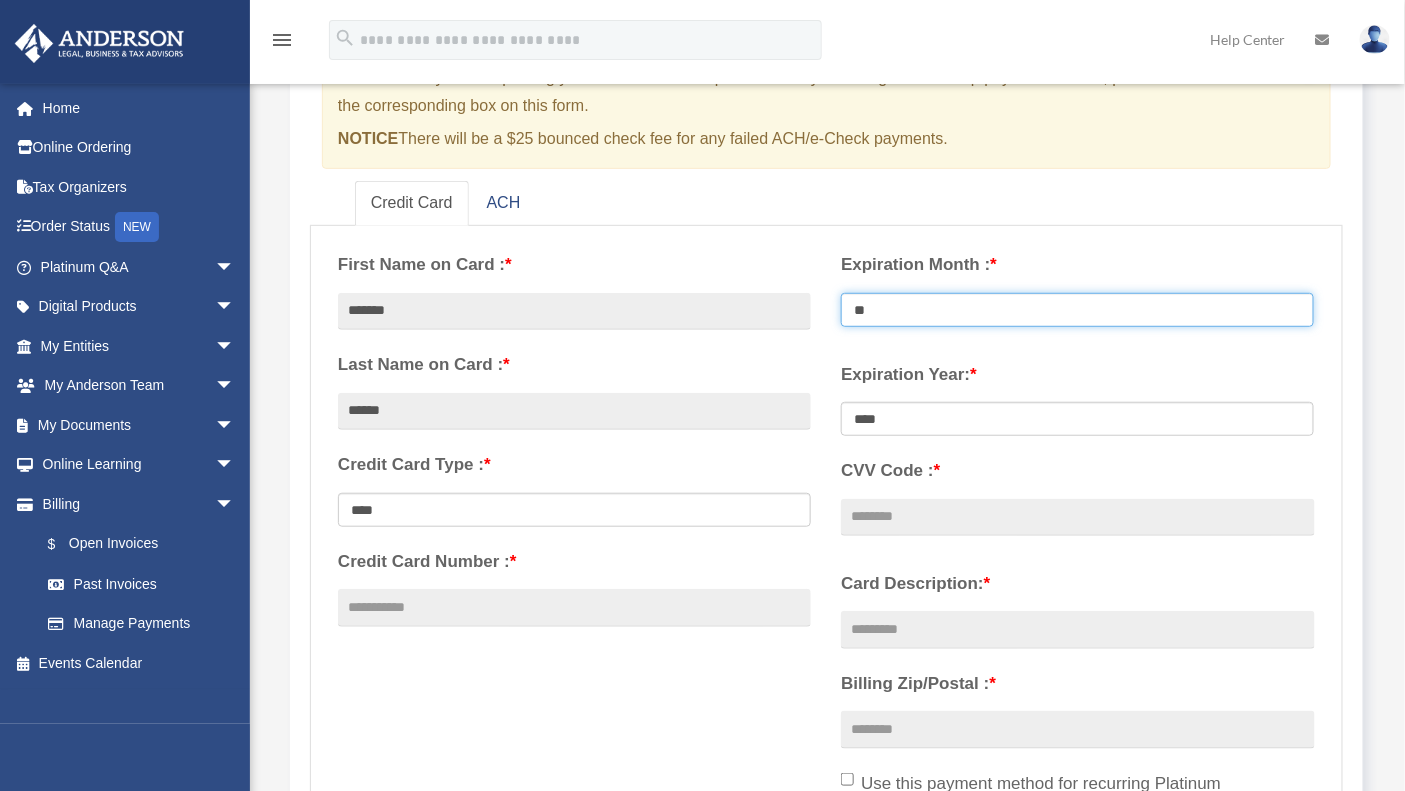 click on "**
**
**
**
**
**
**
** ** ** ** **" at bounding box center (1077, 310) 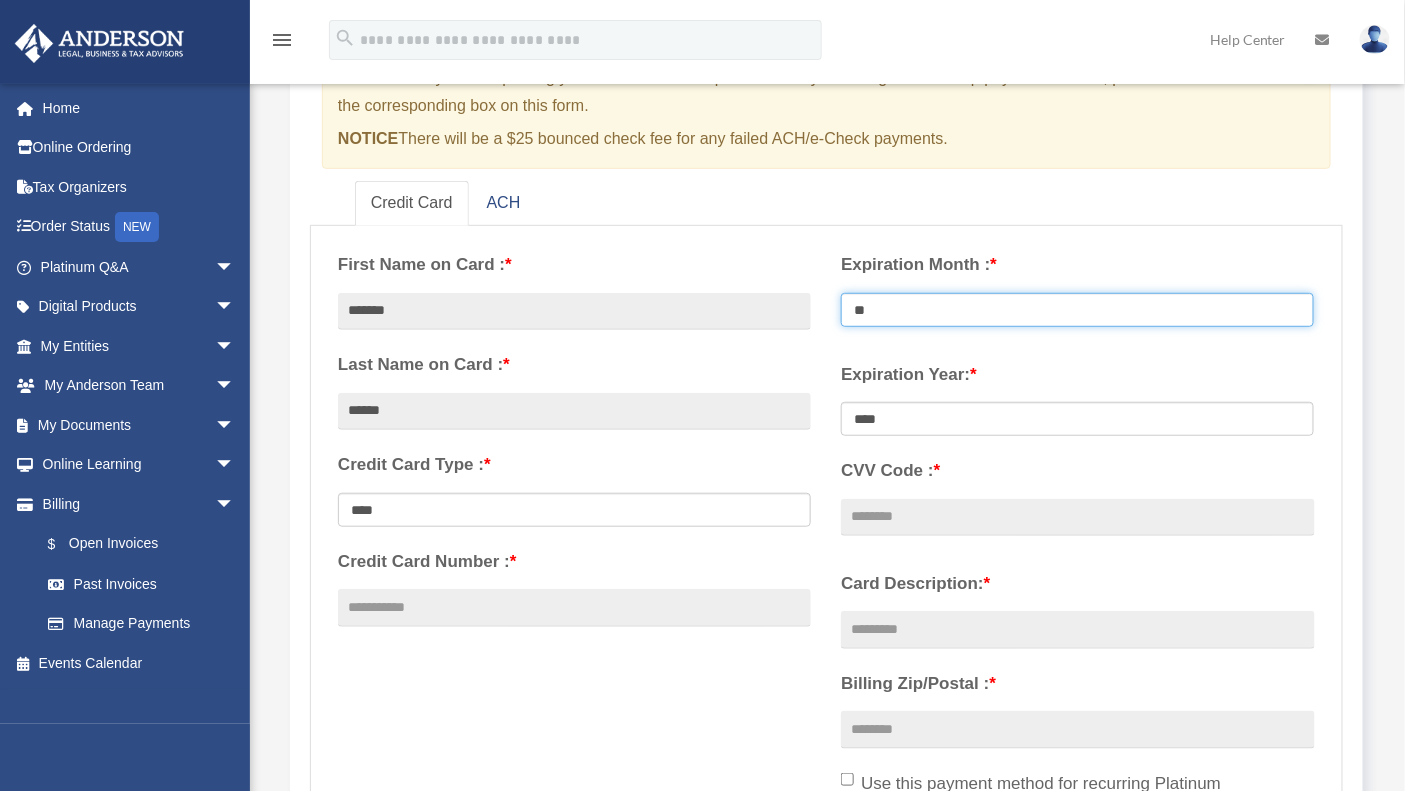 select on "**" 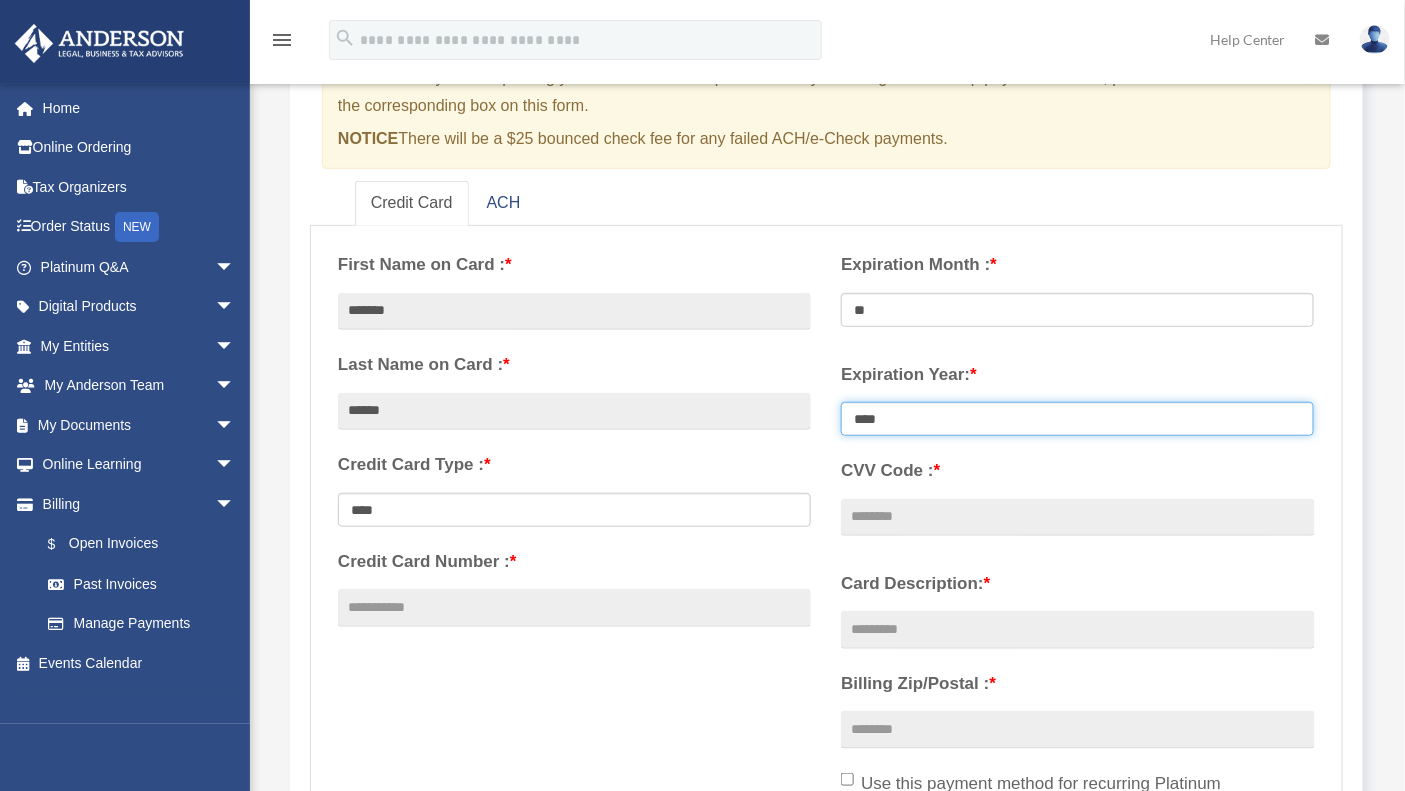 click on "****
****
****
****
****
****
****
**** ****" at bounding box center (1077, 419) 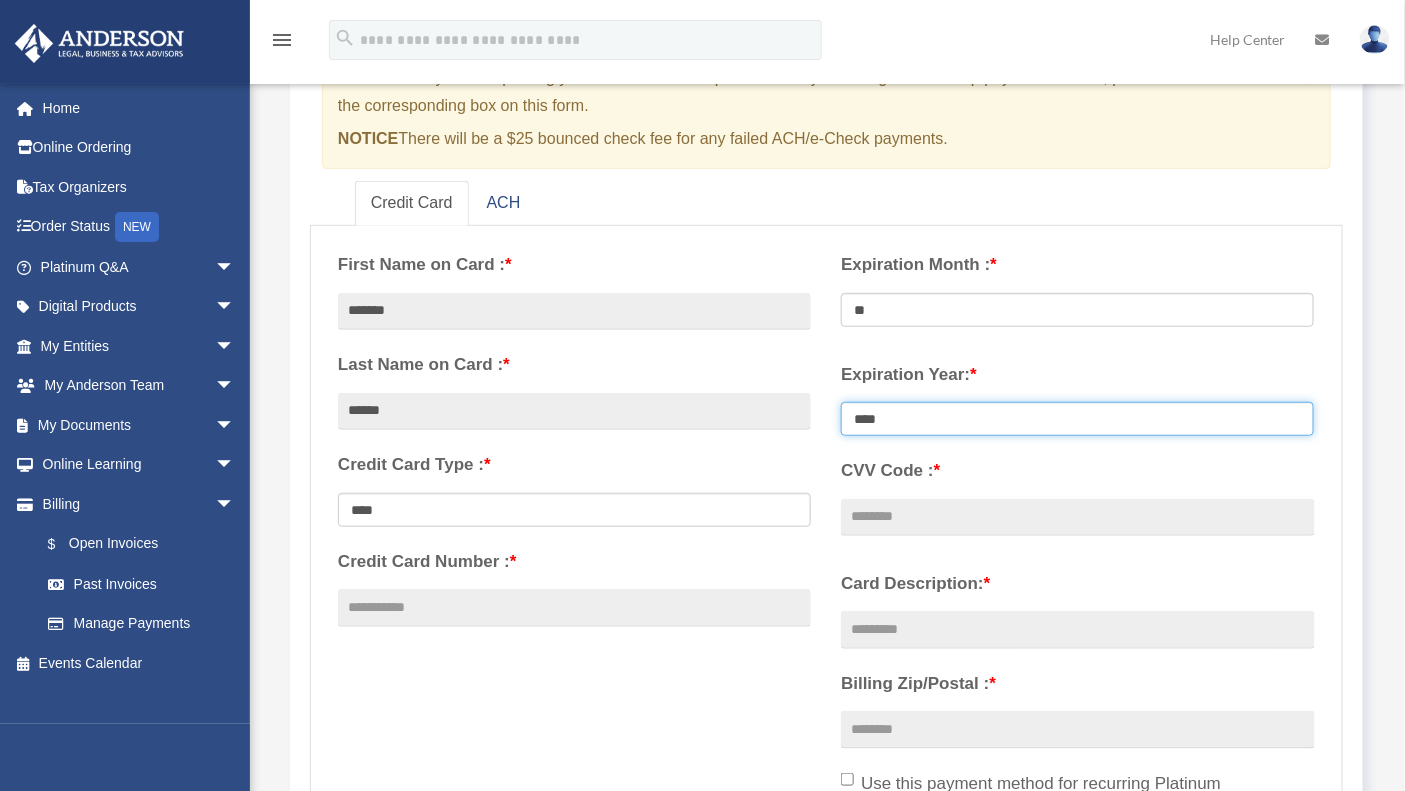 select on "****" 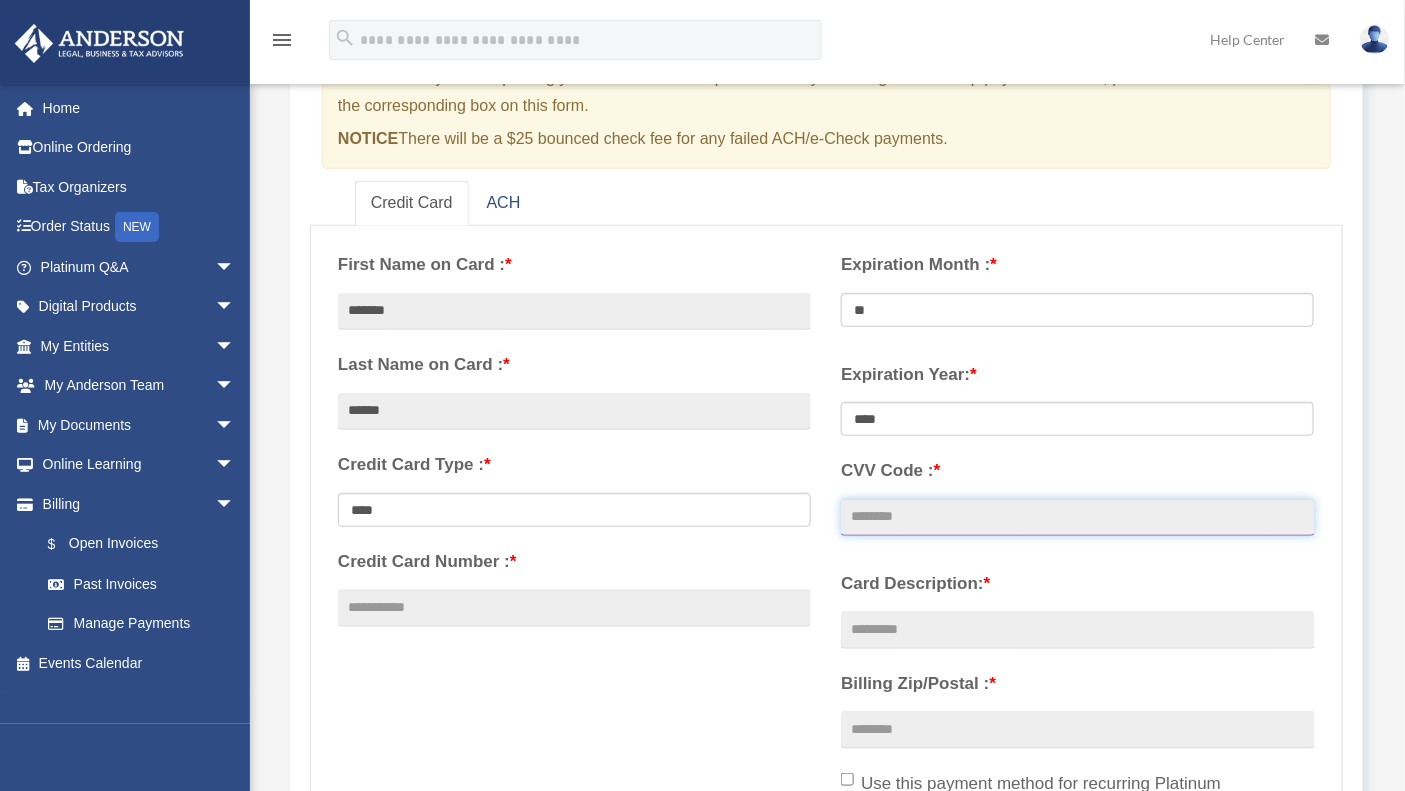 click on "CVV Code : *" at bounding box center (1077, 518) 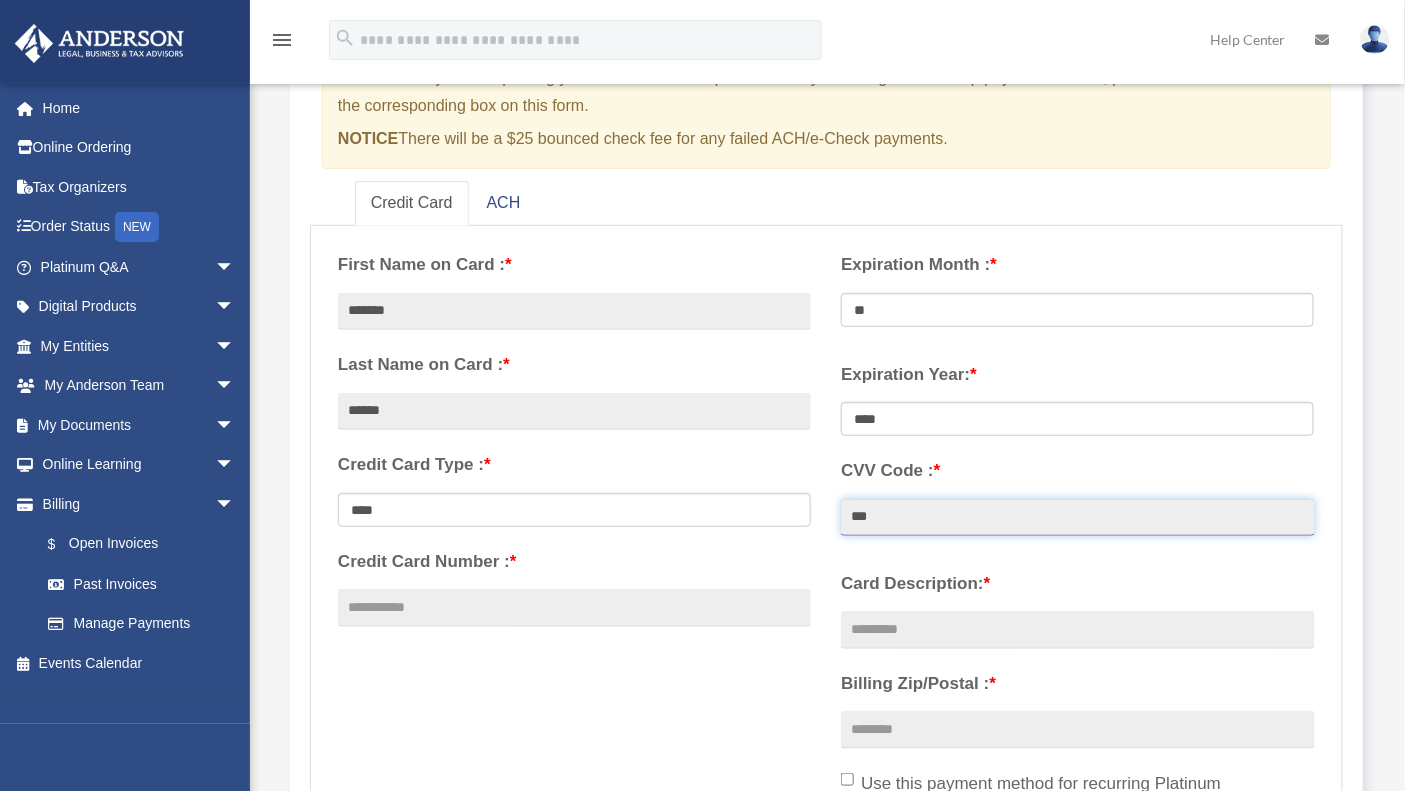 type on "***" 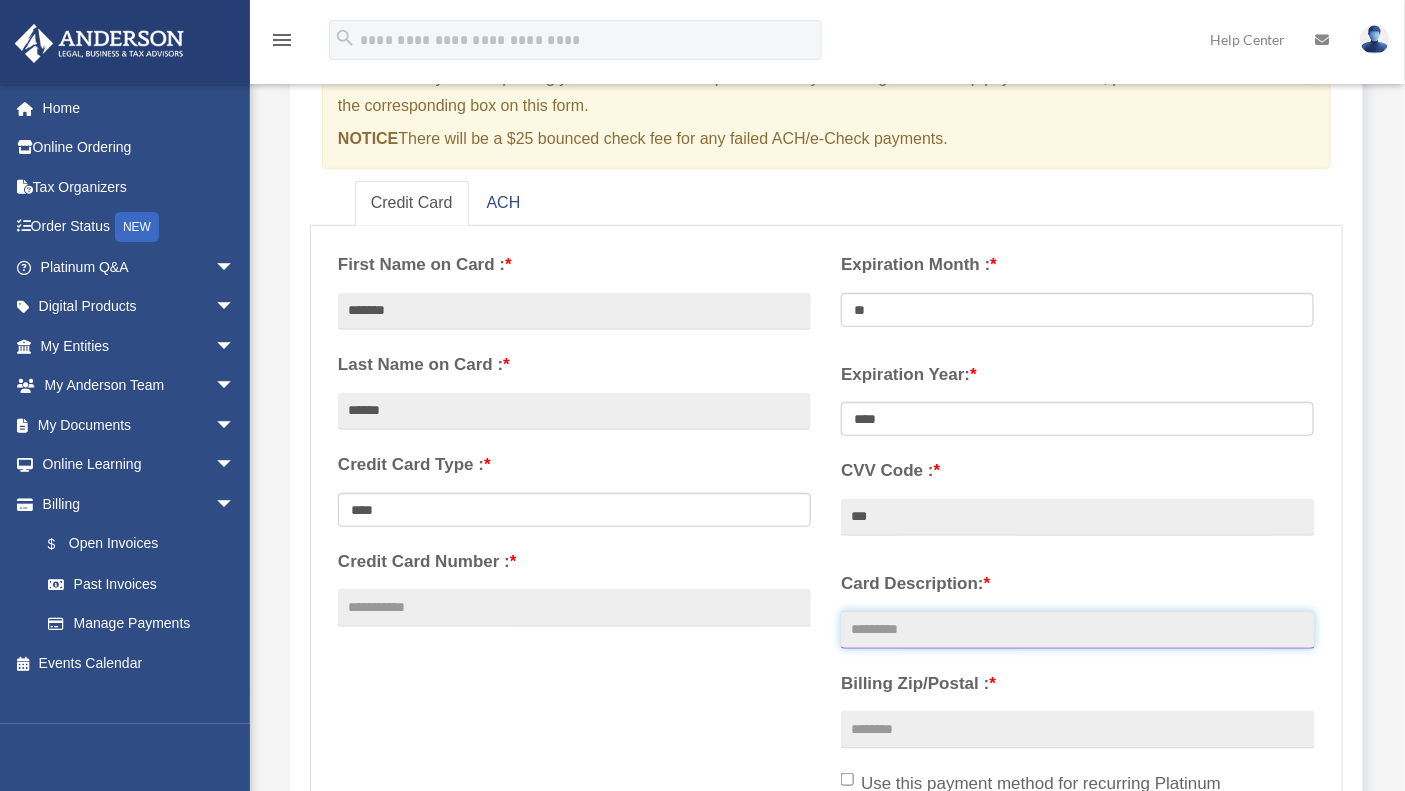 click on "Card Description: *" at bounding box center (1077, 630) 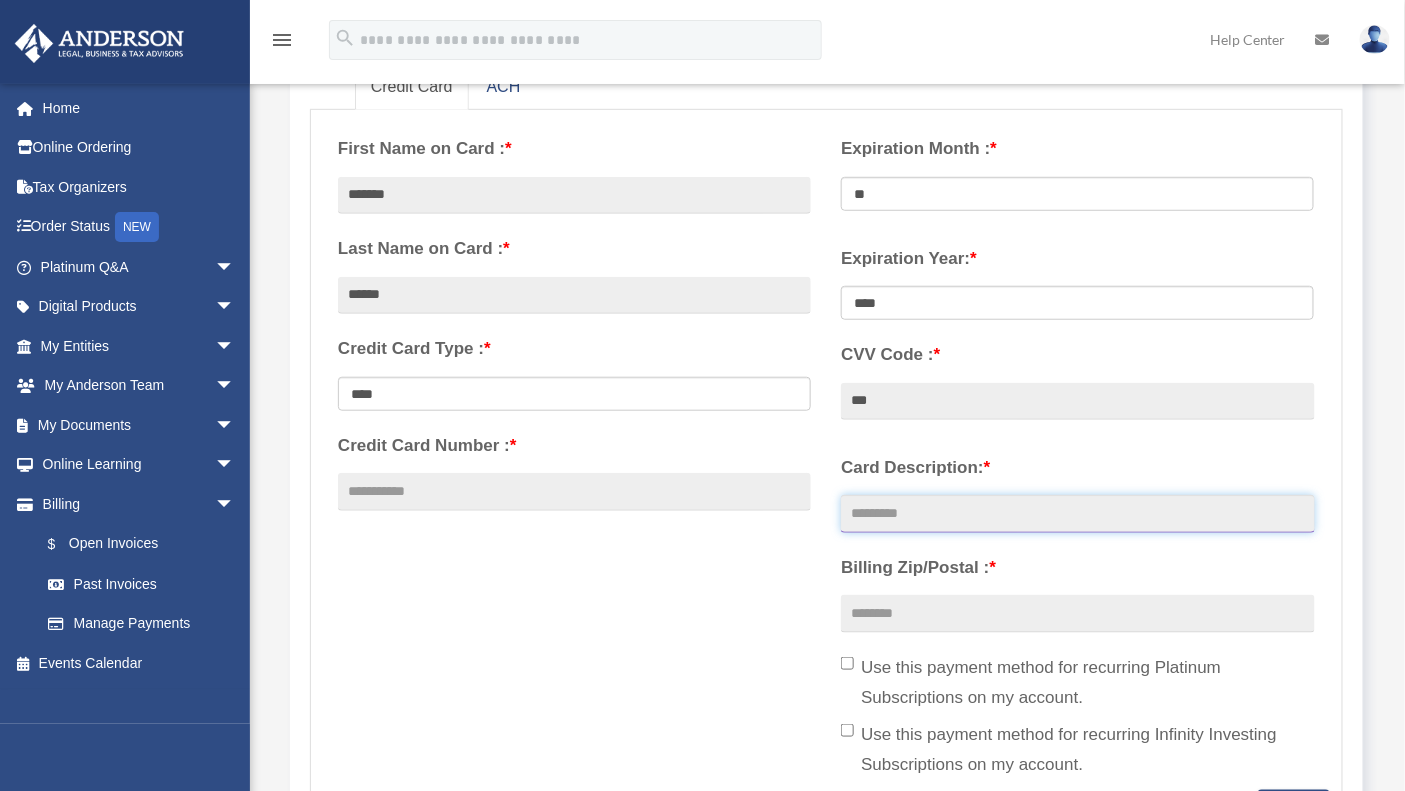 scroll, scrollTop: 360, scrollLeft: 0, axis: vertical 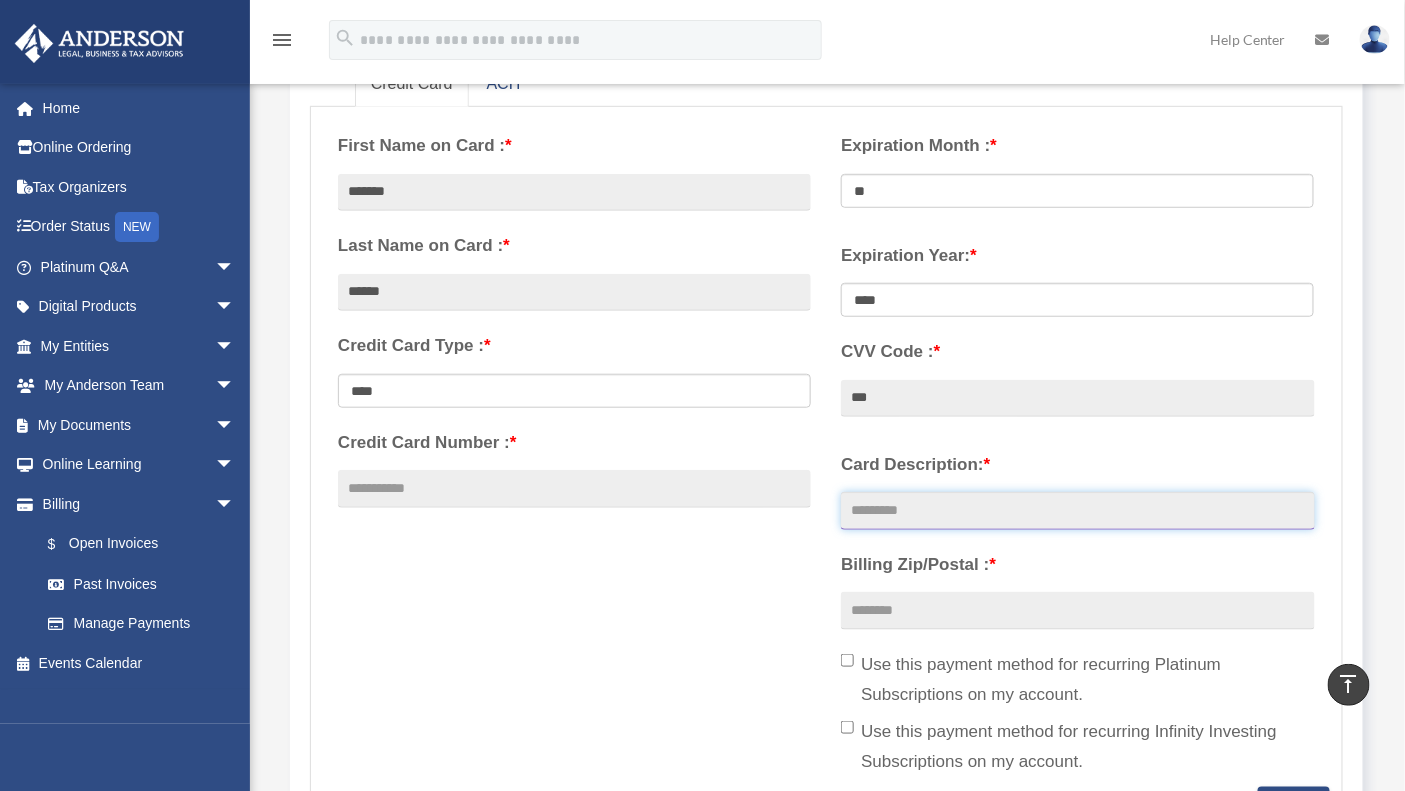 click on "Card Description: *" at bounding box center [1077, 511] 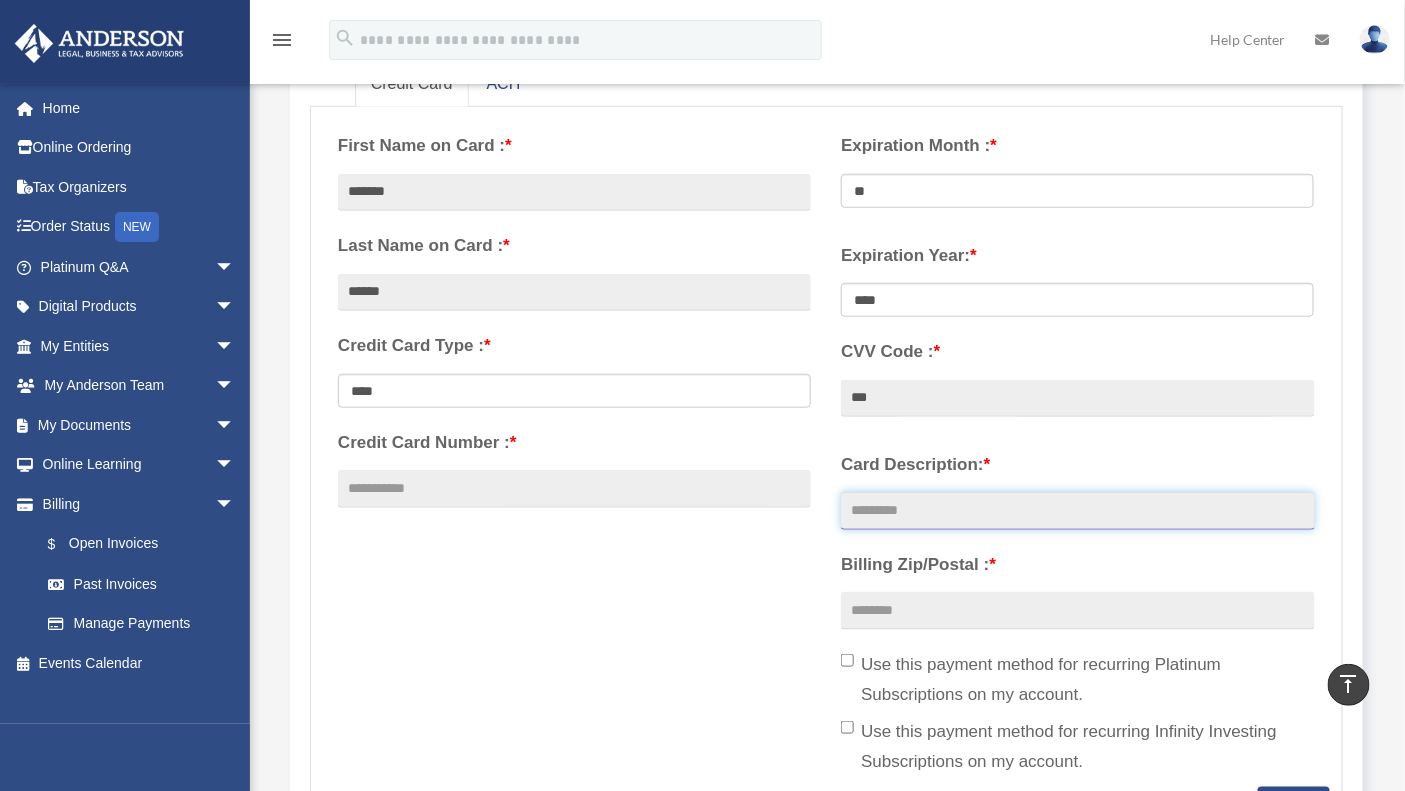 click on "Card Description: *" at bounding box center [1077, 511] 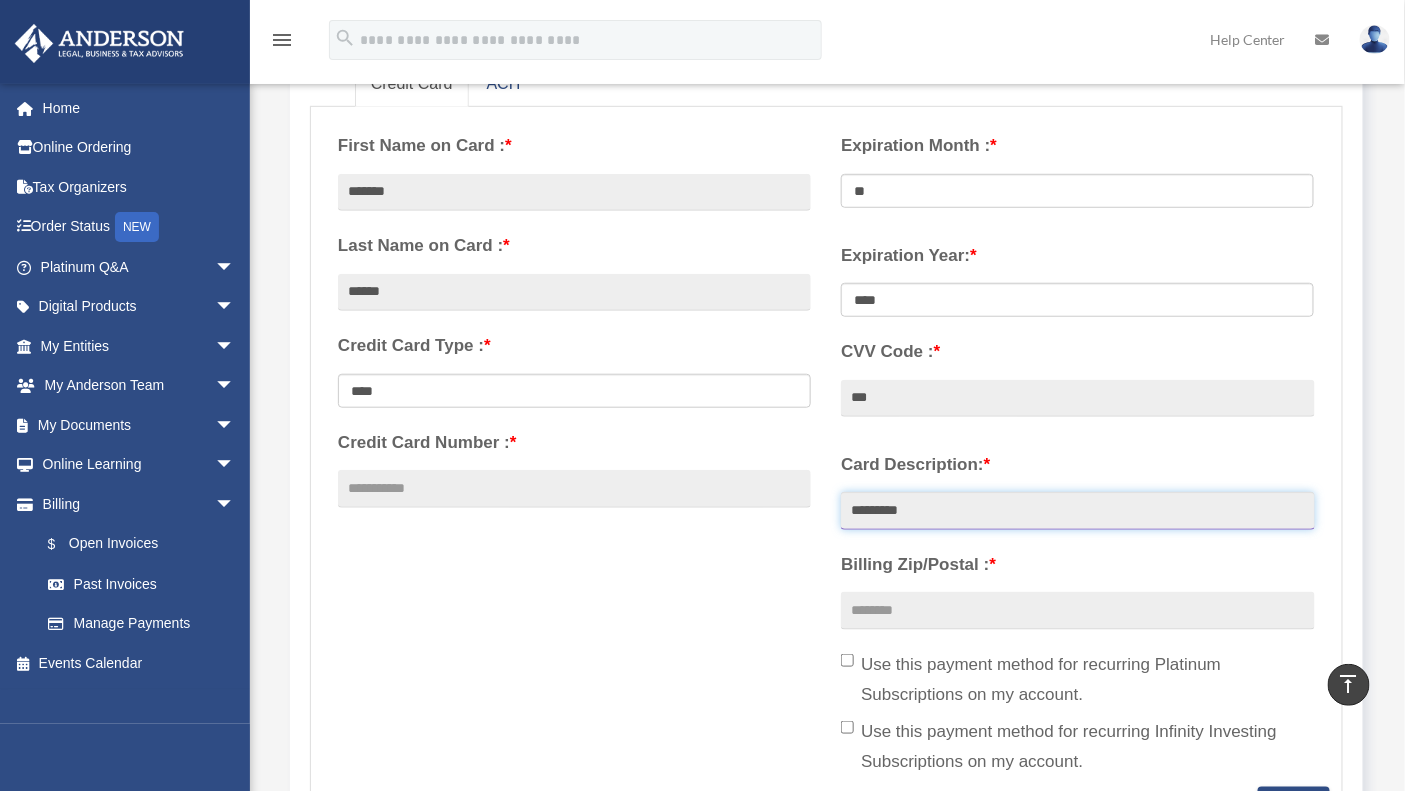 click on "*********" at bounding box center [1077, 511] 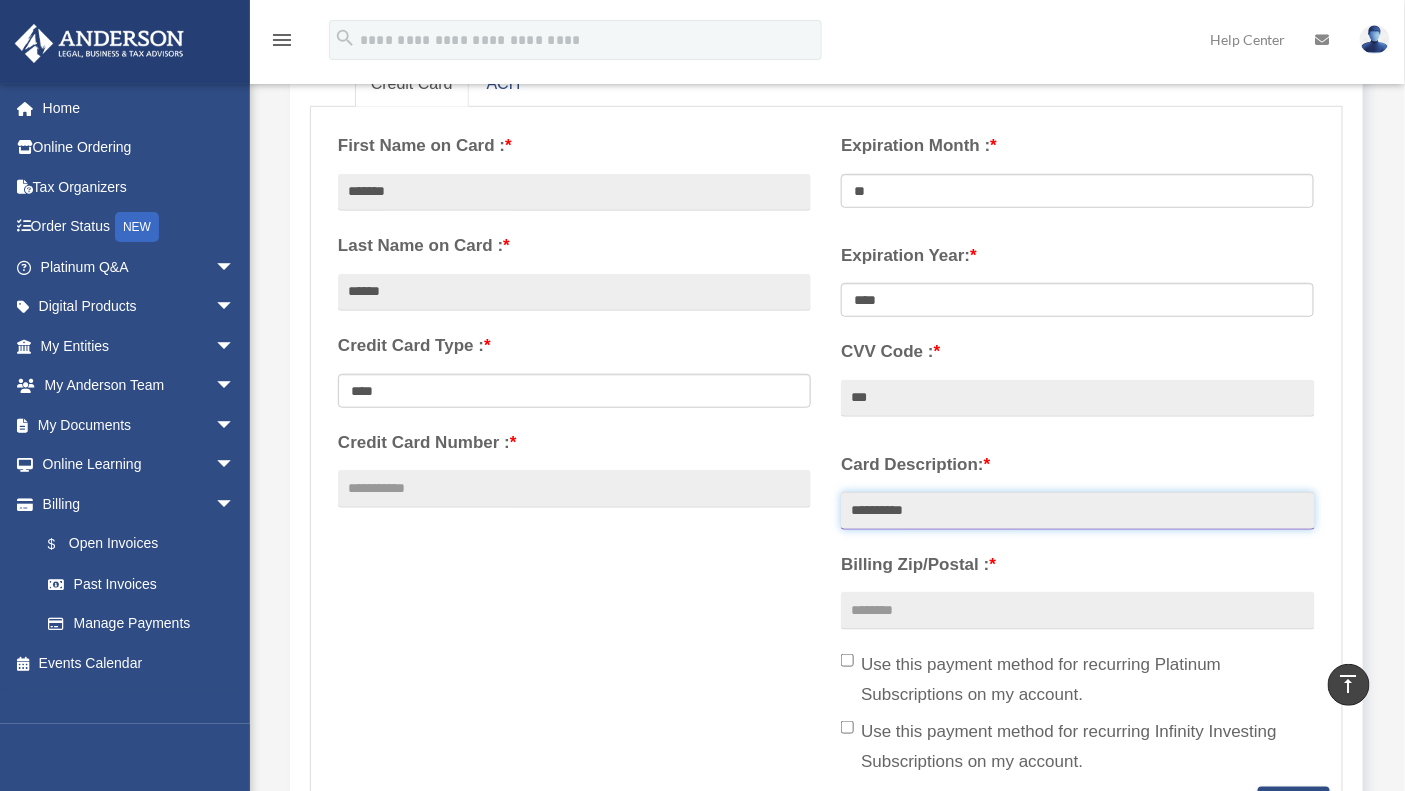 type on "**********" 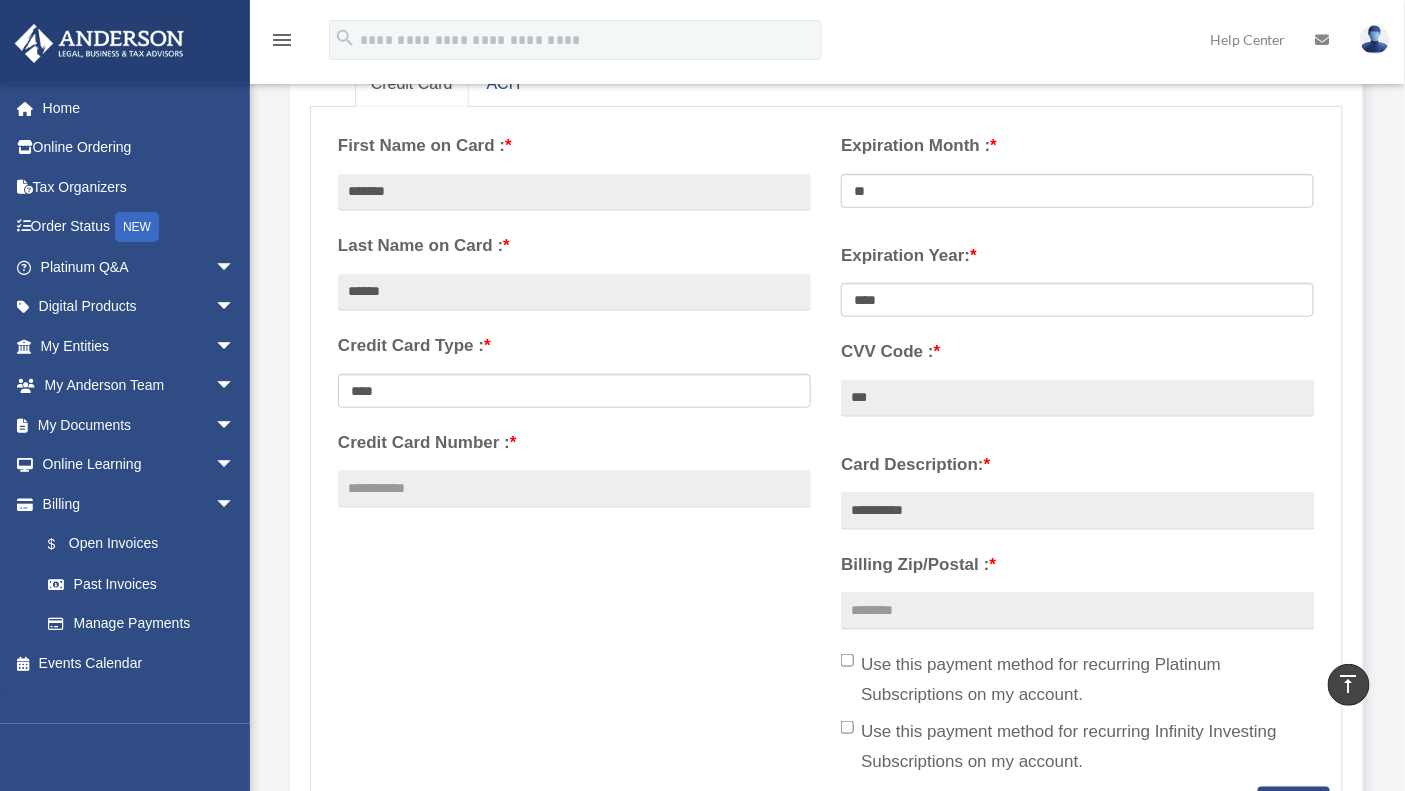 click on "**********" at bounding box center [1077, 612] 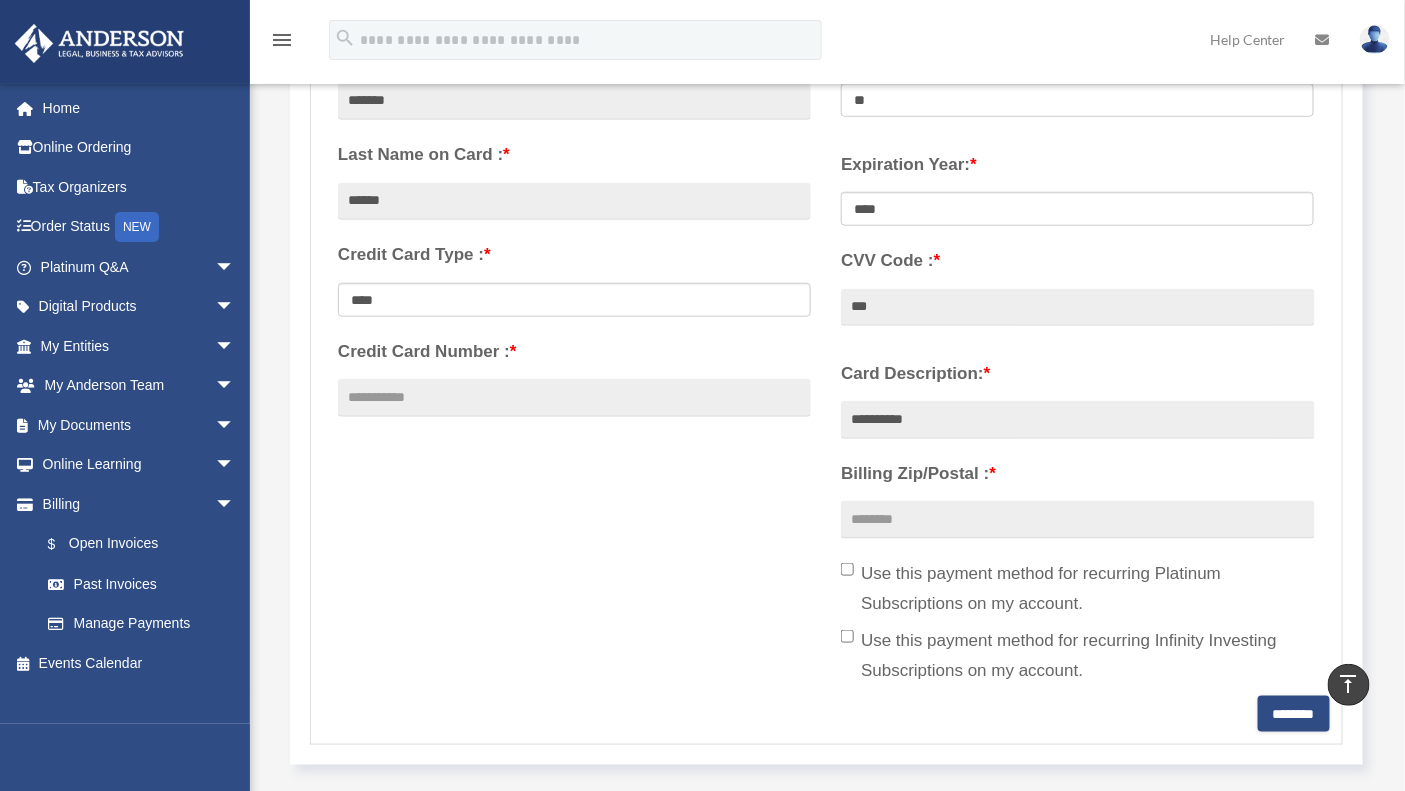 scroll, scrollTop: 456, scrollLeft: 0, axis: vertical 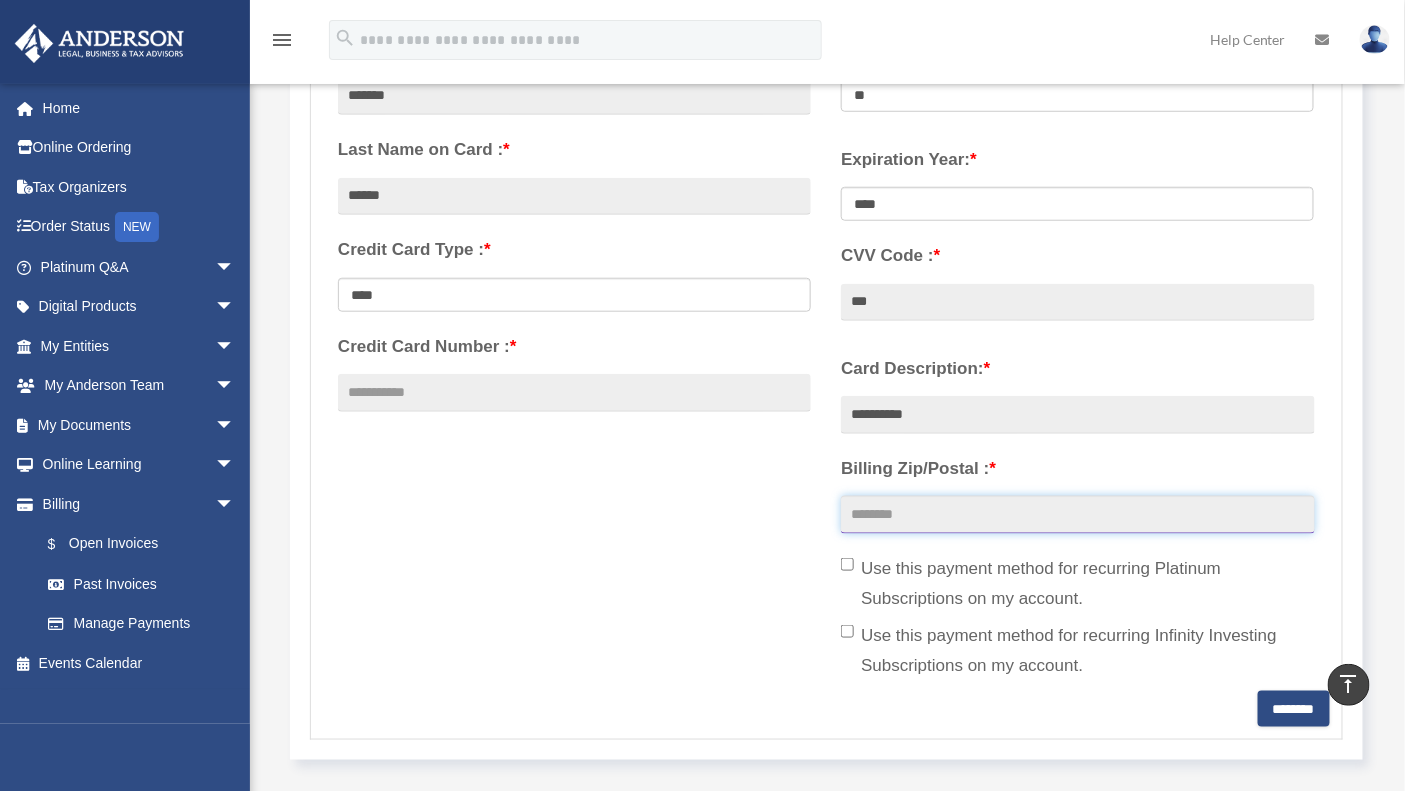 click on "Billing Zip/Postal : *" at bounding box center (1077, 515) 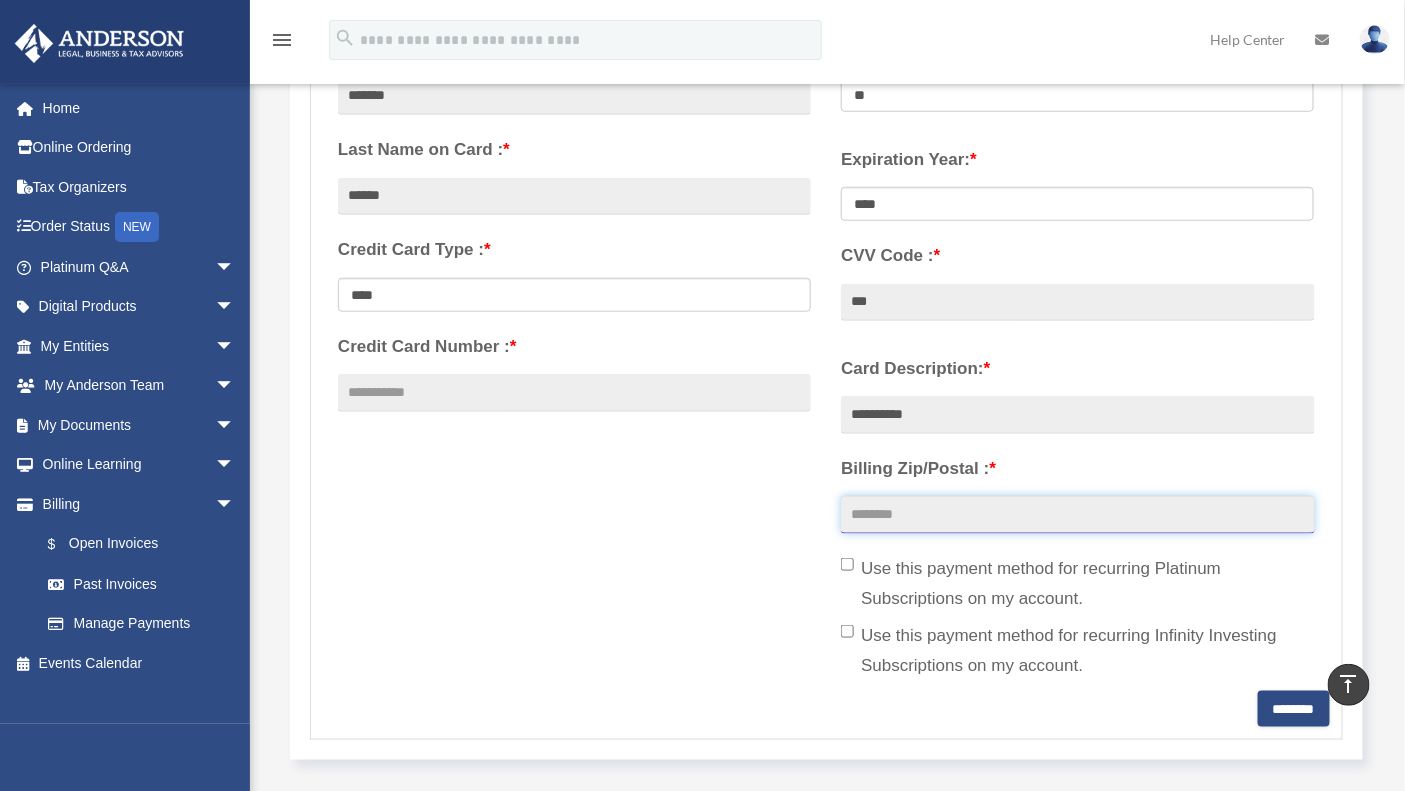 type on "*****" 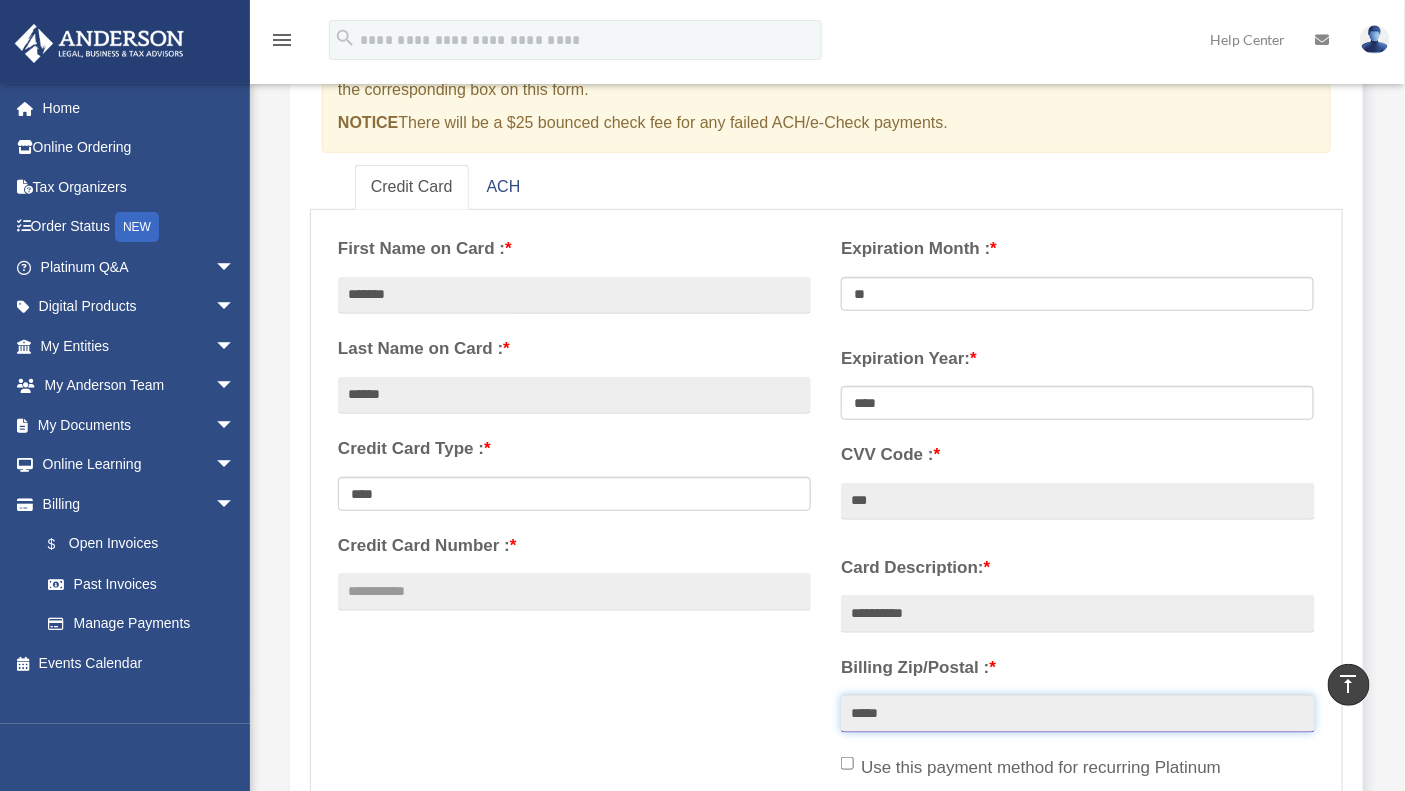 scroll, scrollTop: 260, scrollLeft: 0, axis: vertical 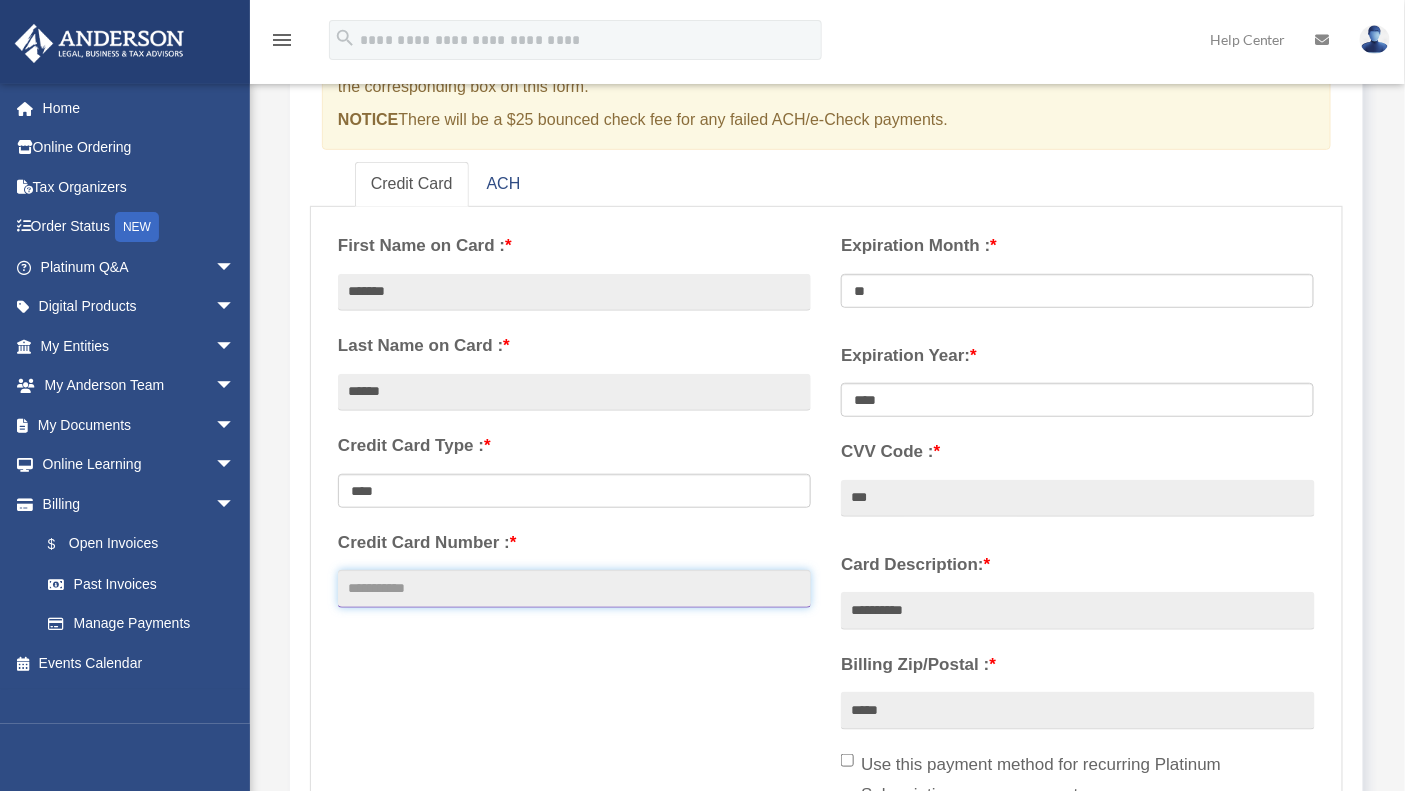 click on "Credit Card Number : *" at bounding box center [574, 589] 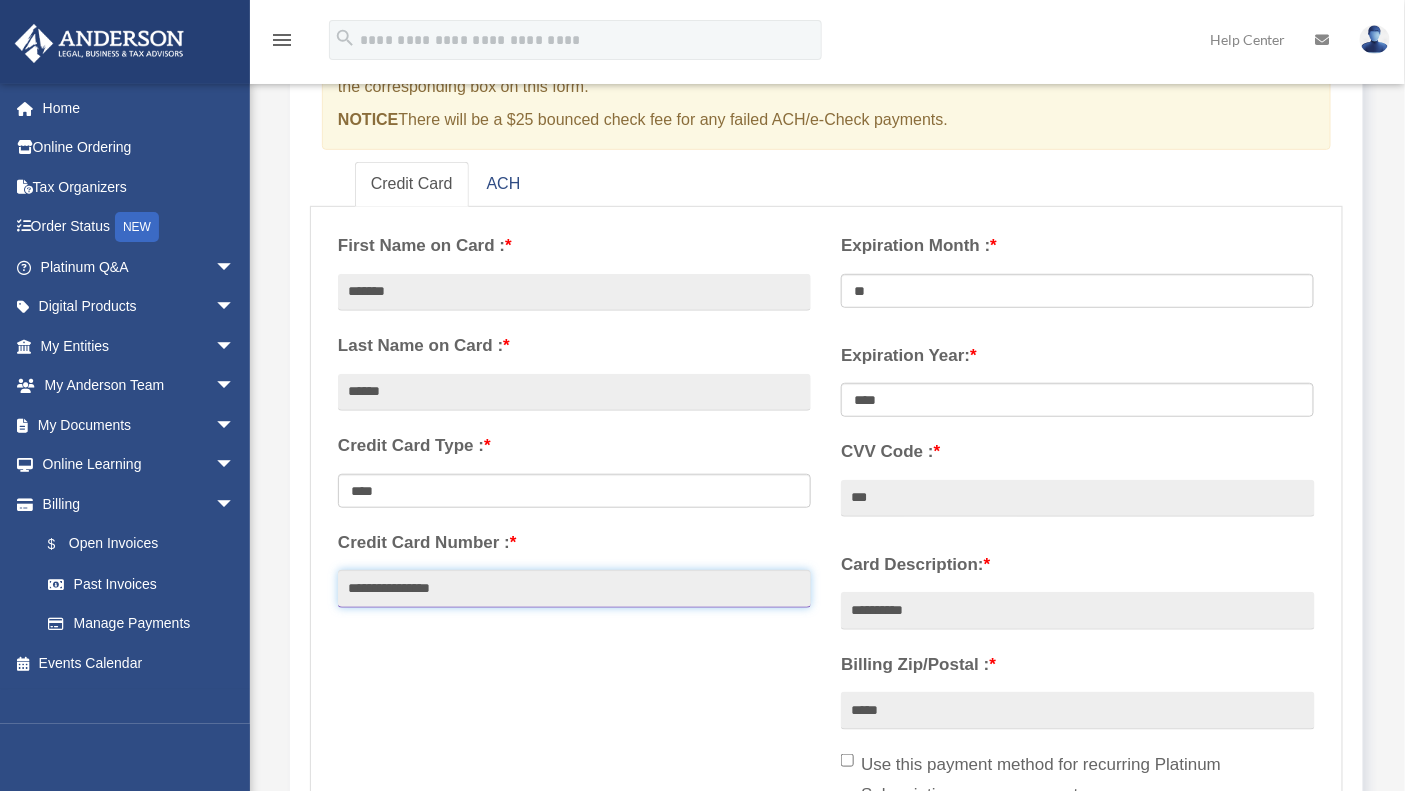 type on "**********" 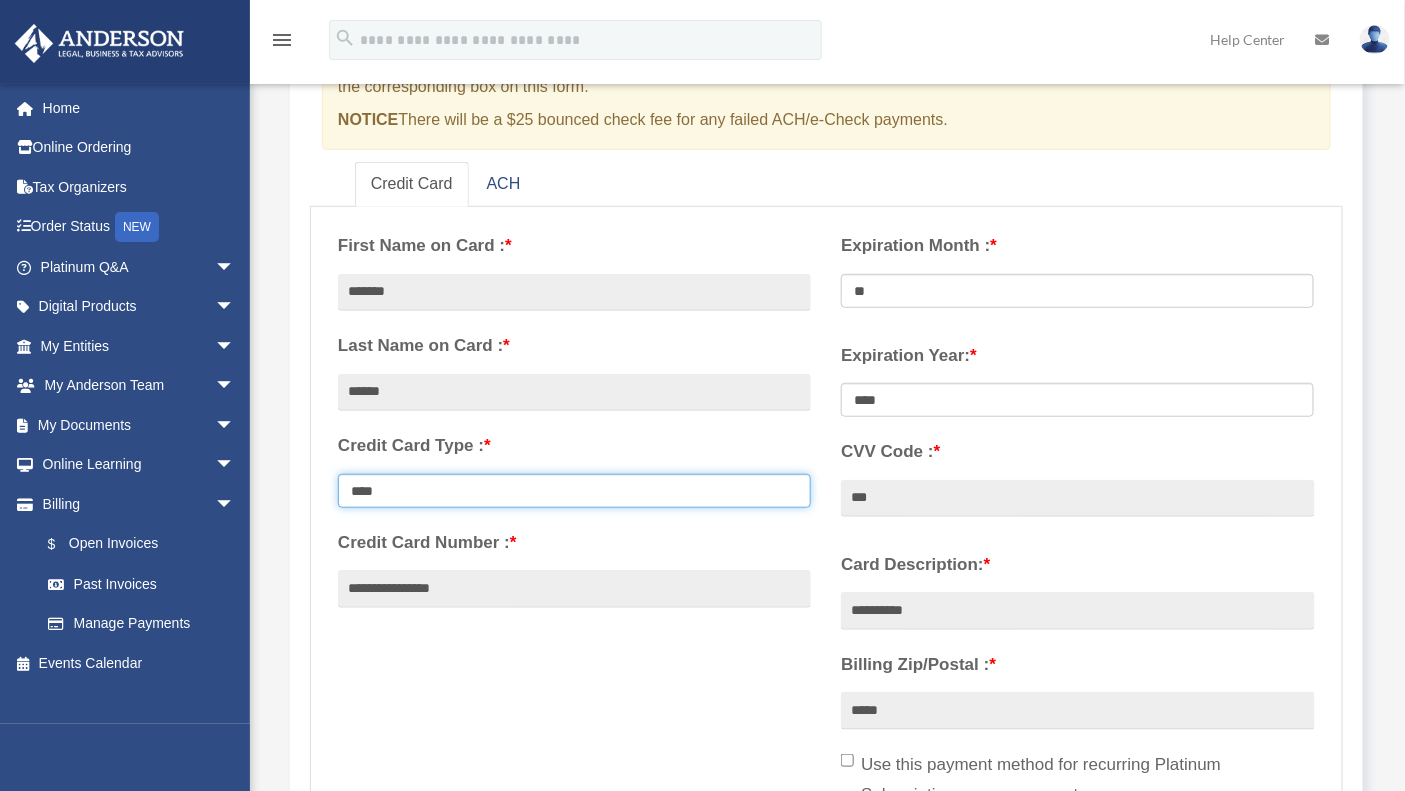 click on "**********" at bounding box center [574, 491] 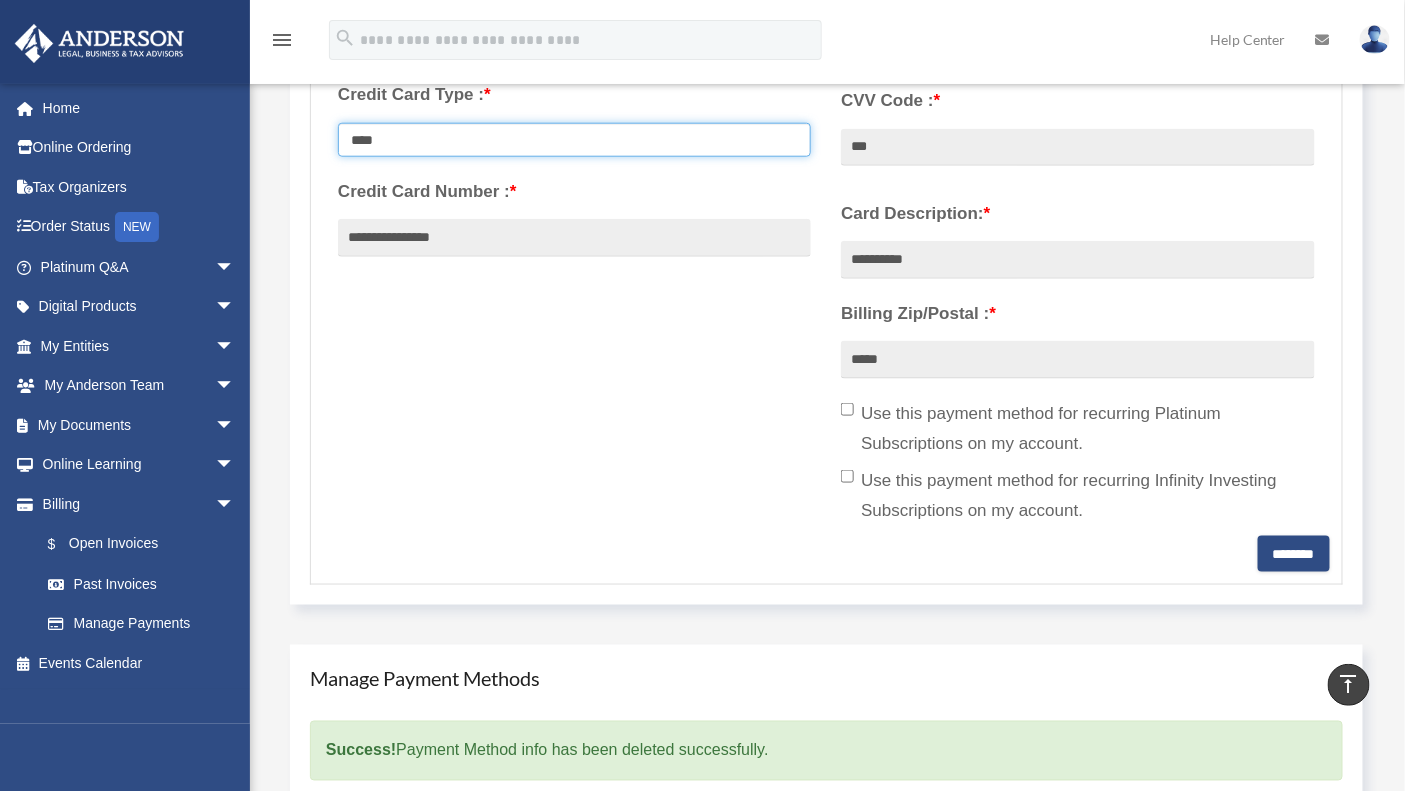 scroll, scrollTop: 613, scrollLeft: 0, axis: vertical 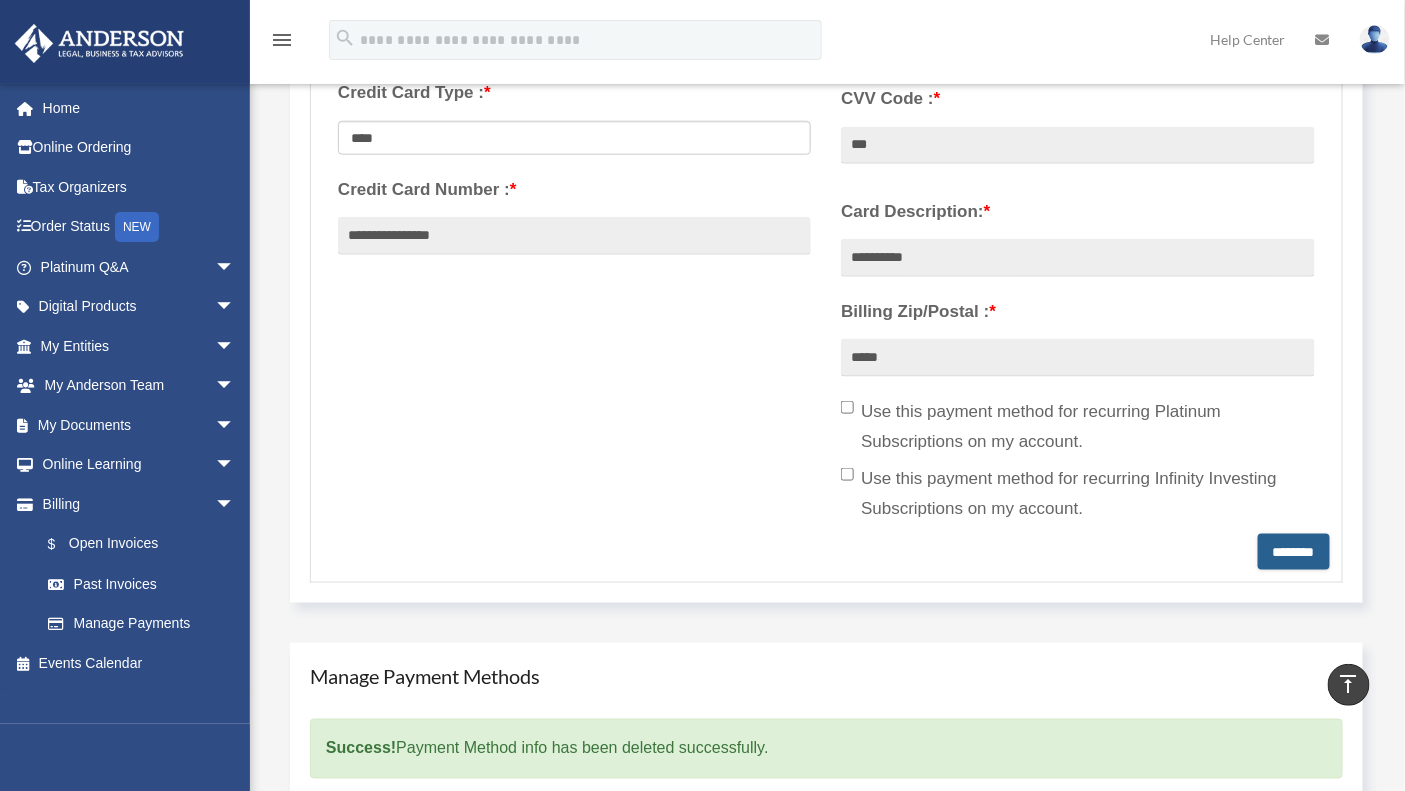 click on "********" at bounding box center [1294, 552] 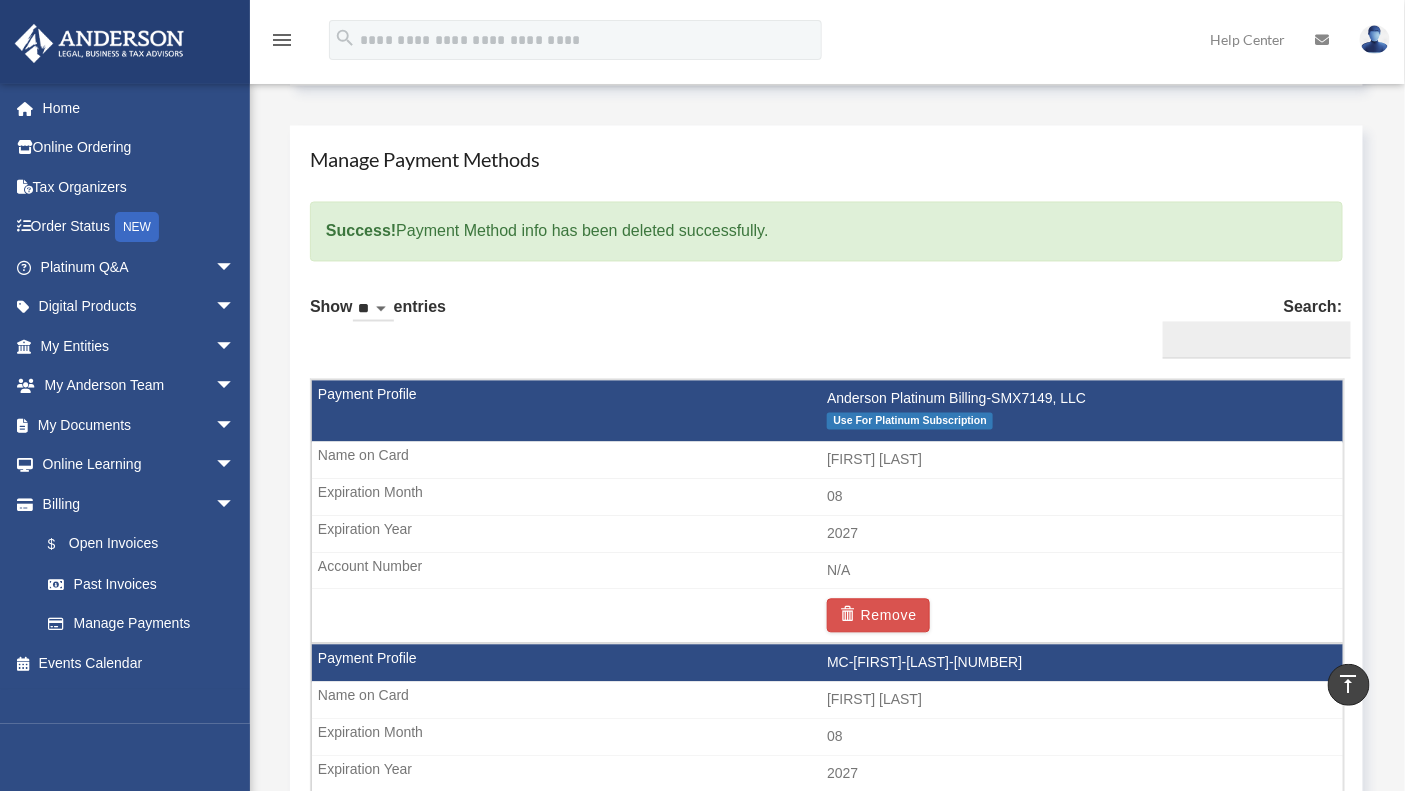 scroll, scrollTop: 1170, scrollLeft: 0, axis: vertical 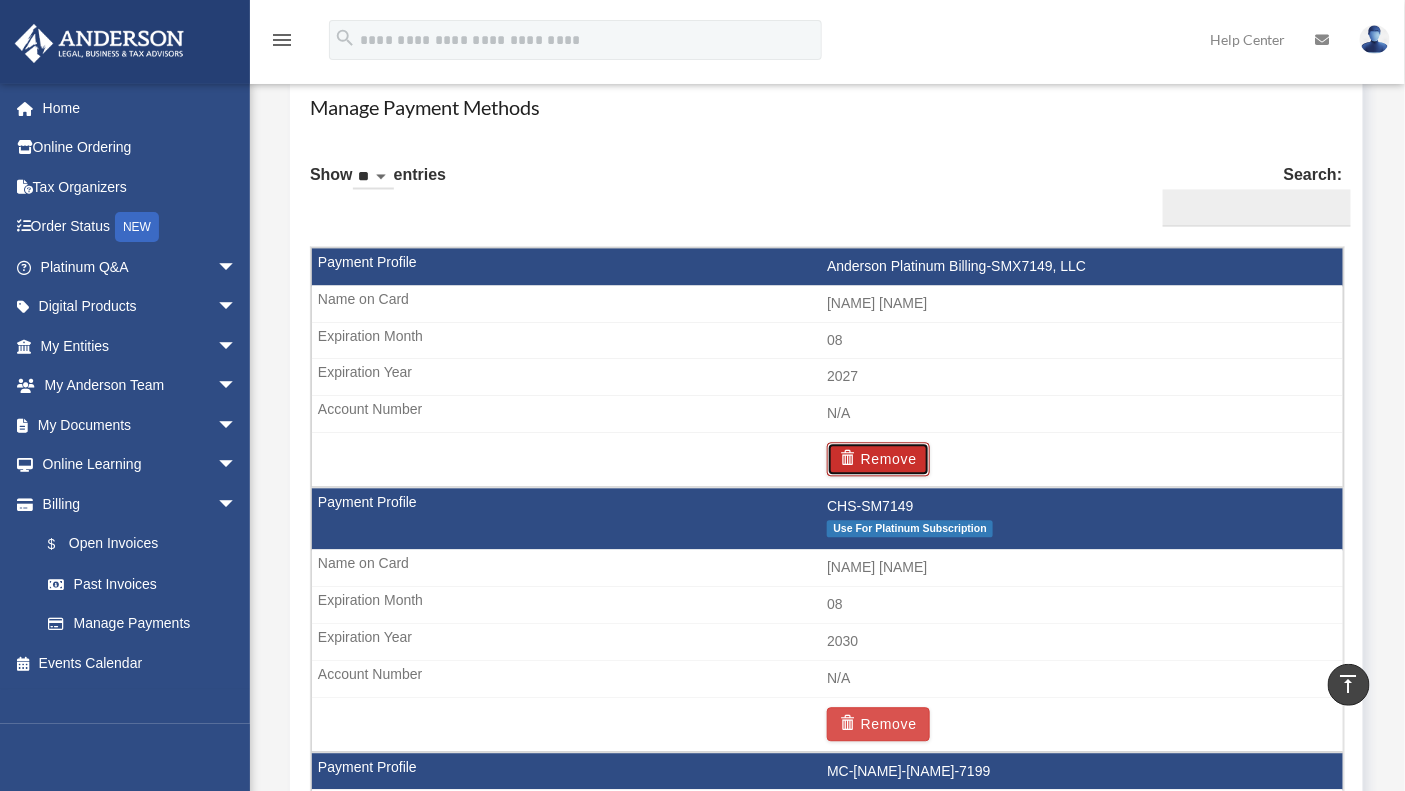 click on "Remove" at bounding box center (878, 460) 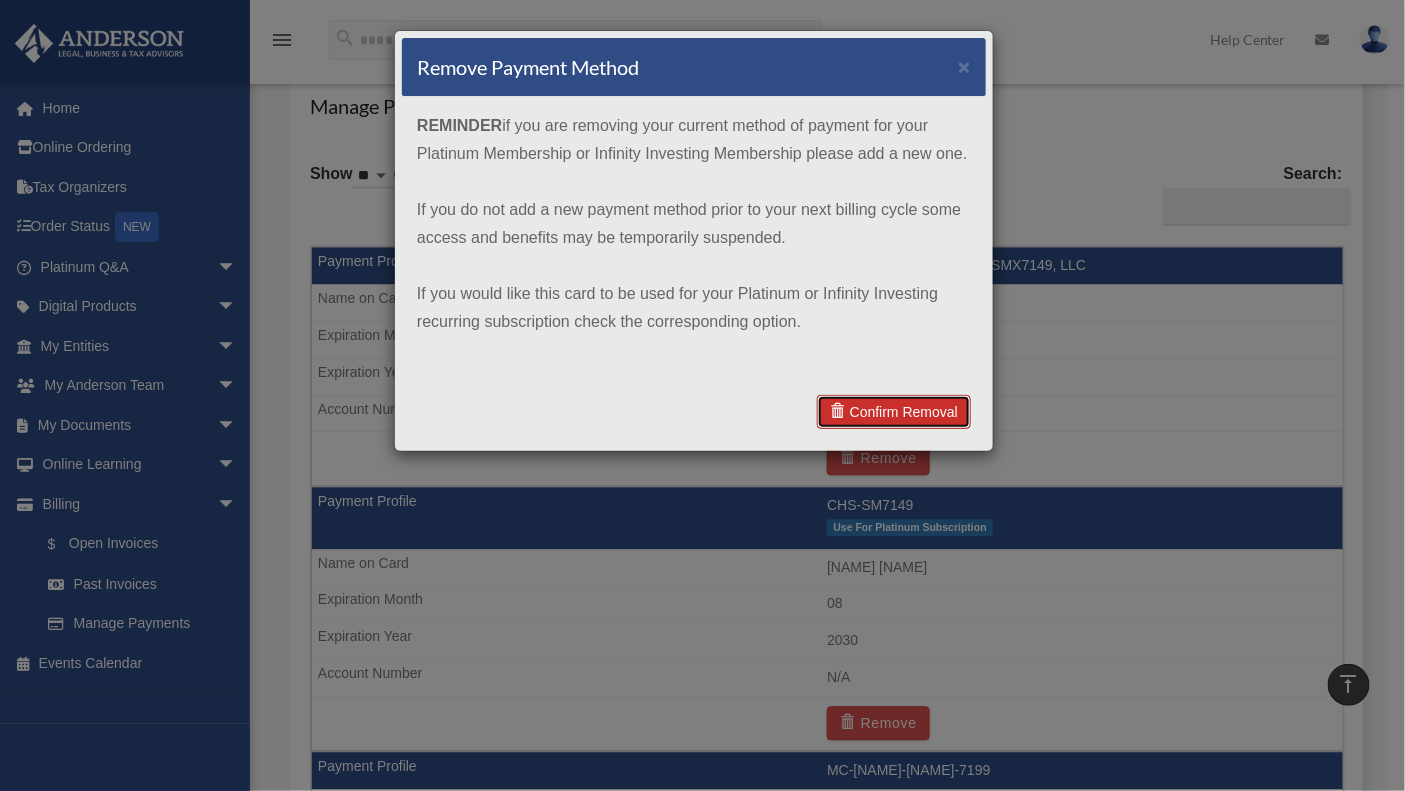 click on "Confirm Removal" at bounding box center [894, 412] 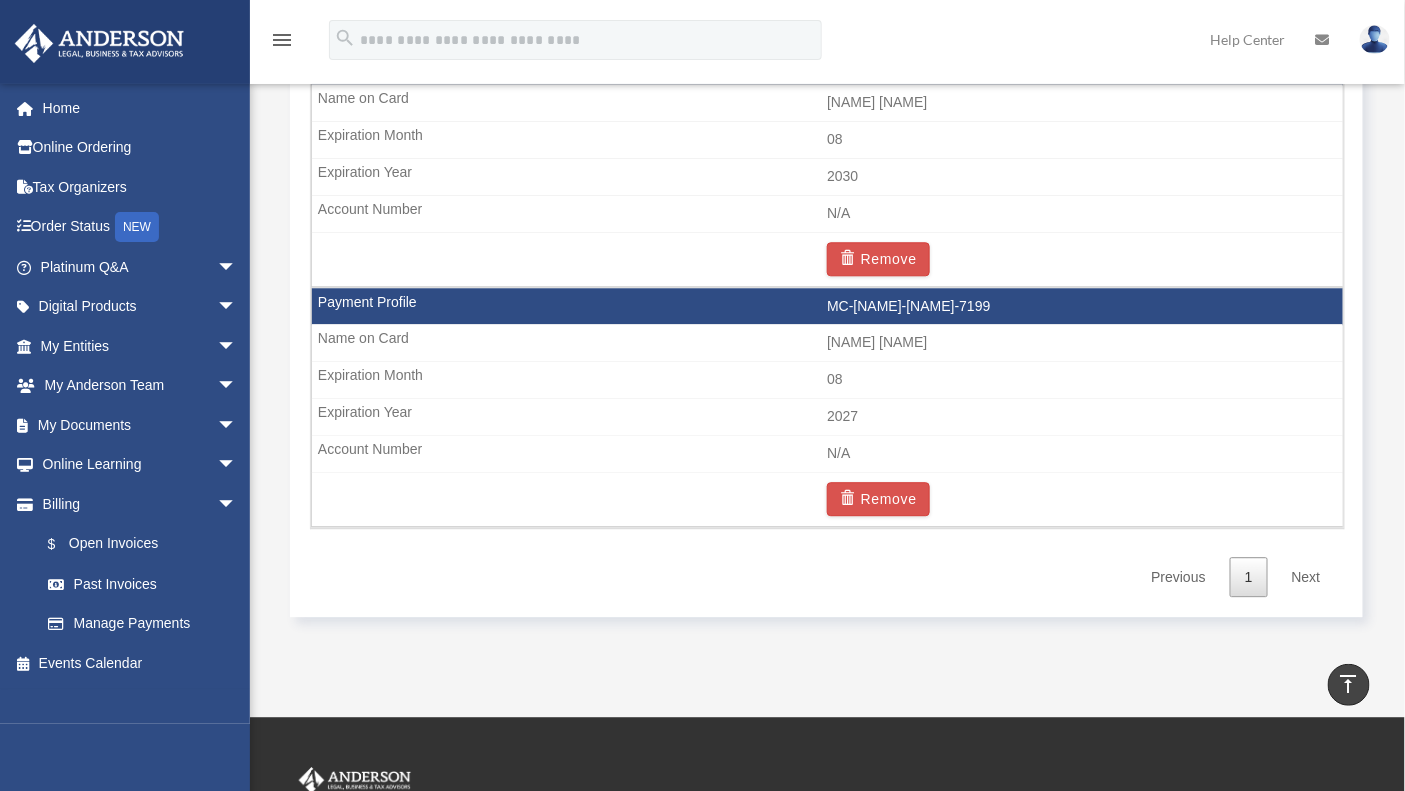 scroll, scrollTop: 1568, scrollLeft: 0, axis: vertical 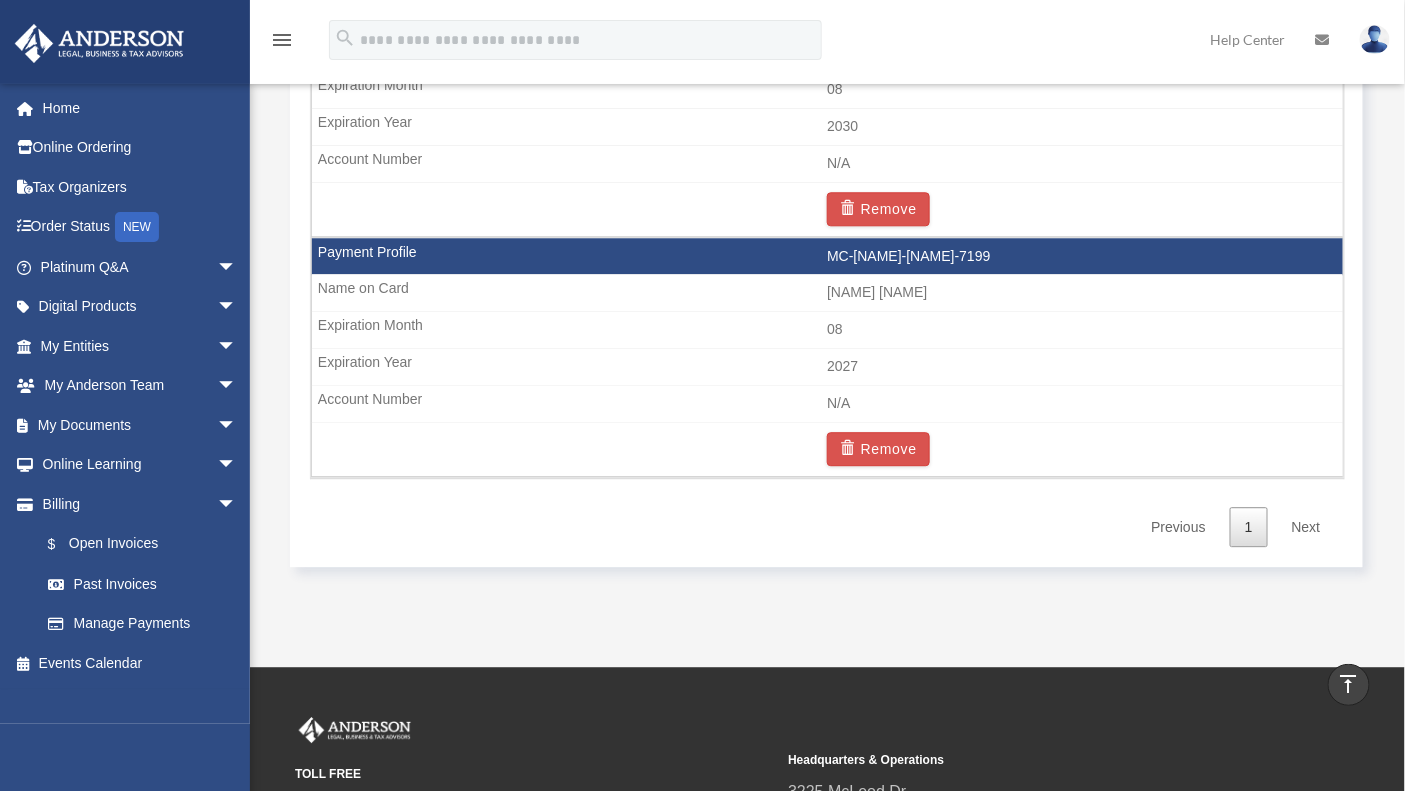 click on "Next" at bounding box center [1306, 527] 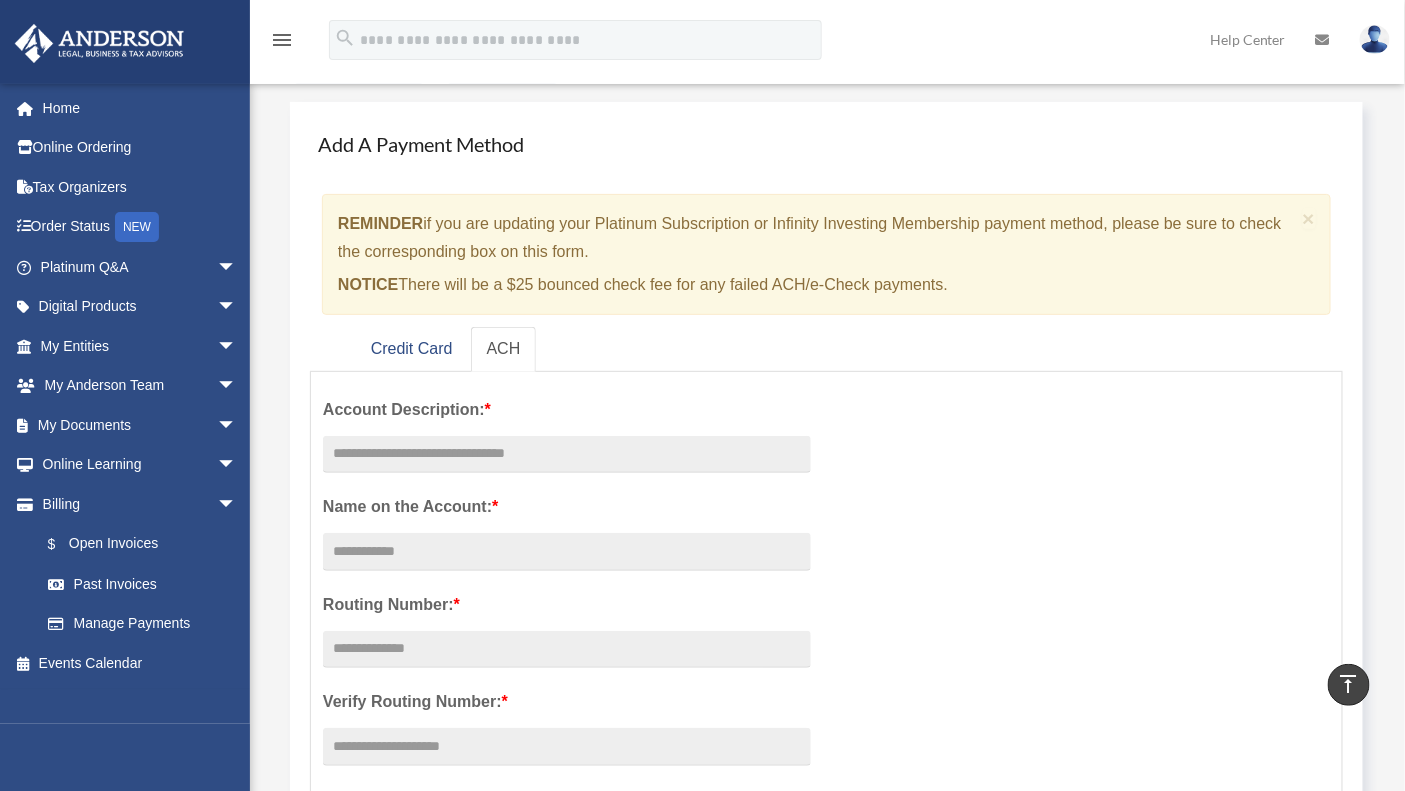 scroll, scrollTop: 103, scrollLeft: 0, axis: vertical 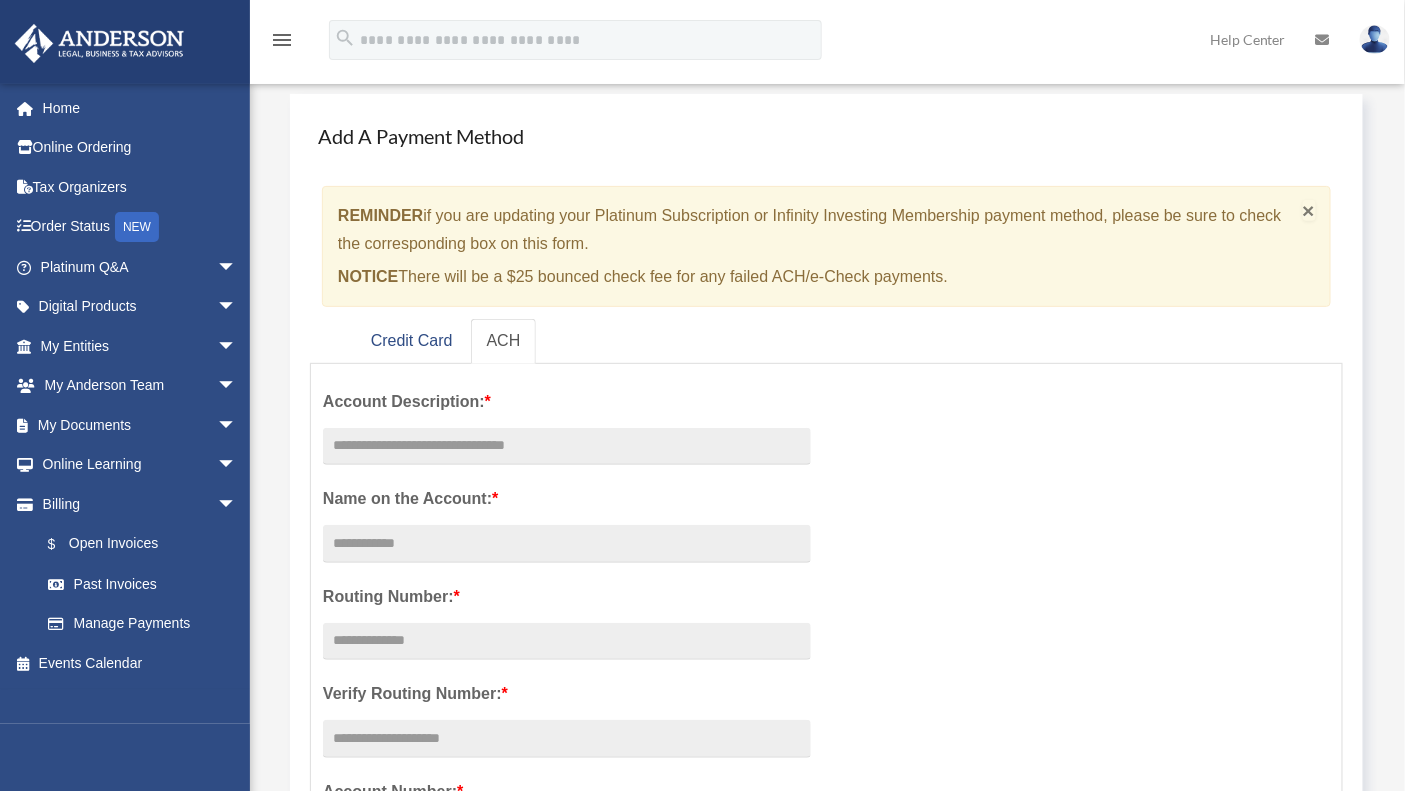 click on "×" at bounding box center (1309, 210) 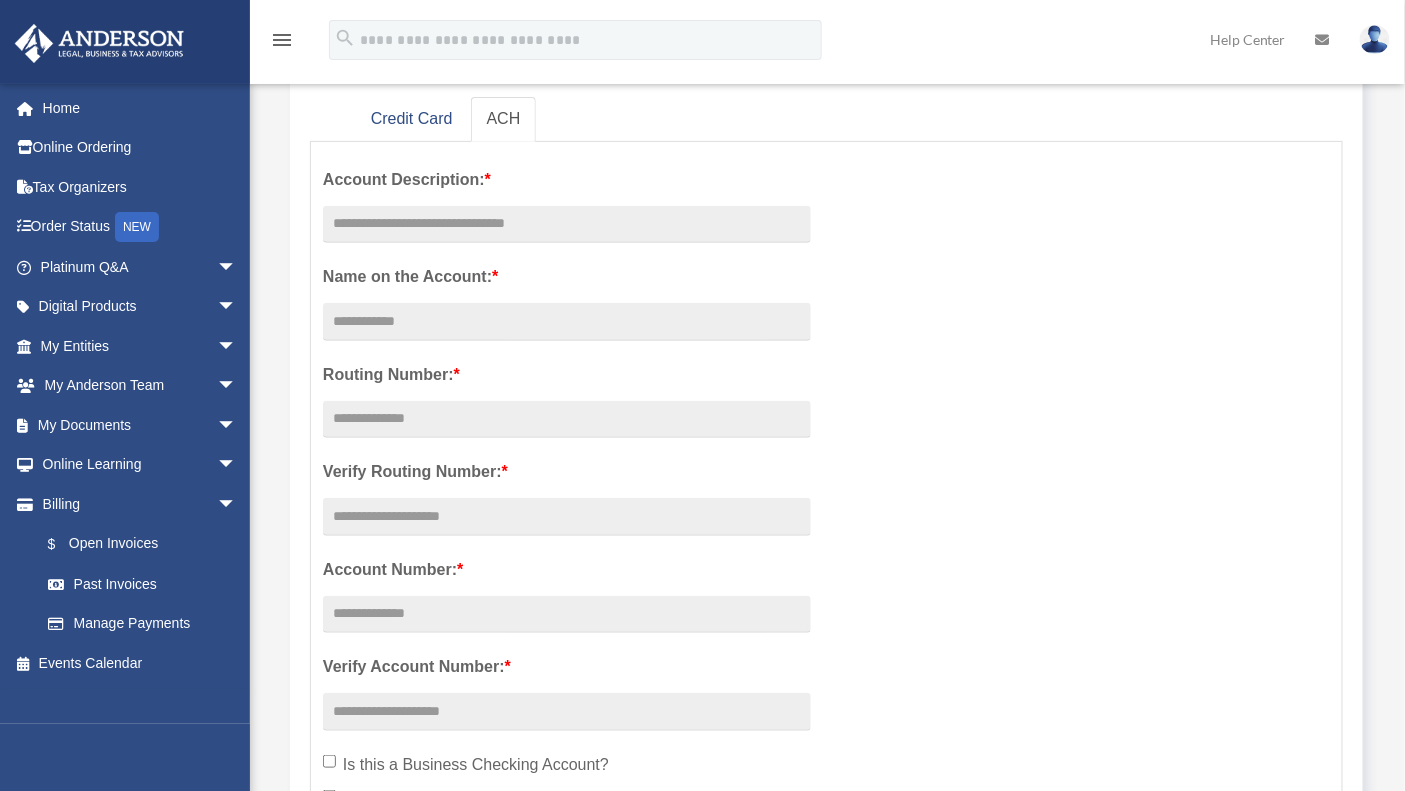 scroll, scrollTop: 155, scrollLeft: 0, axis: vertical 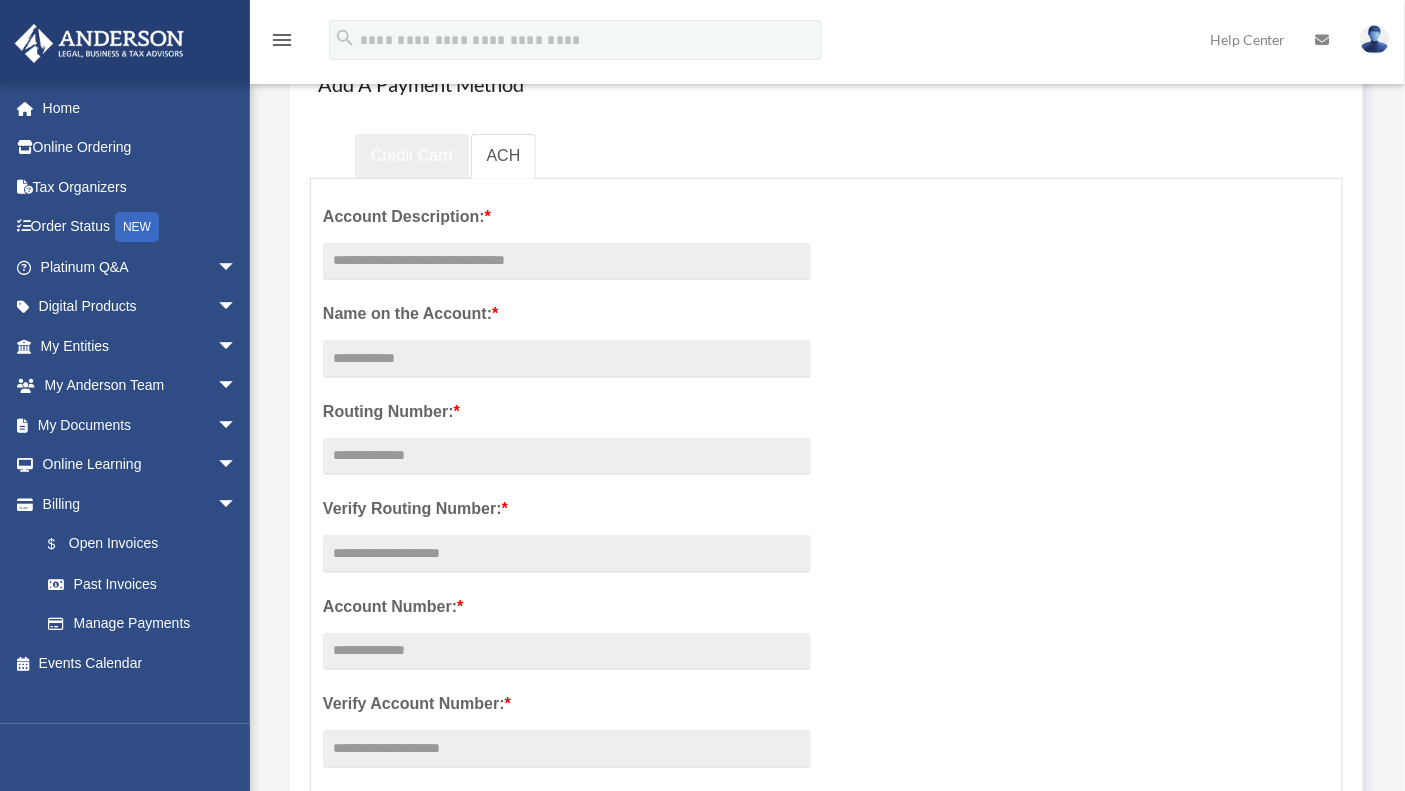 click on "Credit Card" at bounding box center [412, 156] 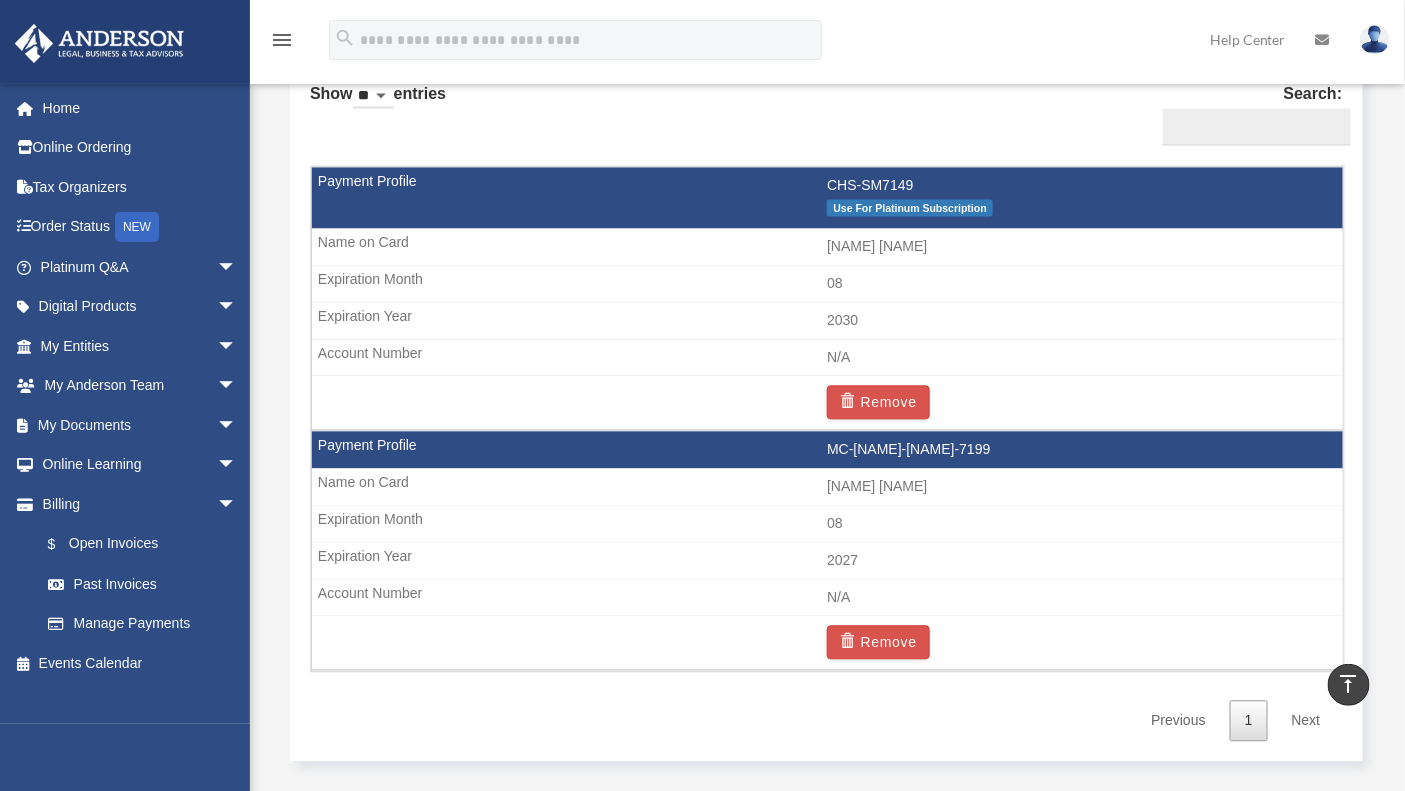 scroll, scrollTop: 1198, scrollLeft: 0, axis: vertical 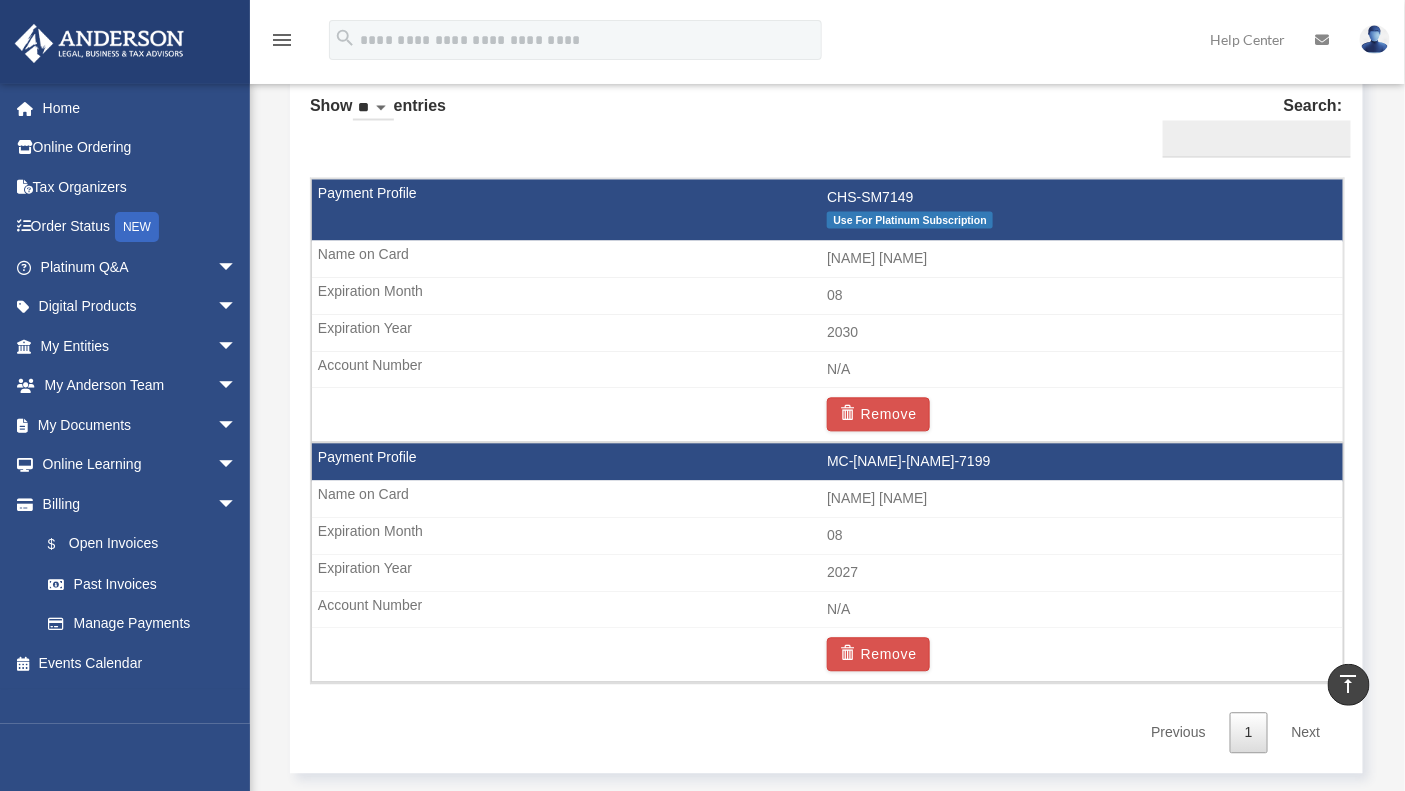 click on "MC-[FIRST]-[LAST]-[NUMBER]" at bounding box center [827, 463] 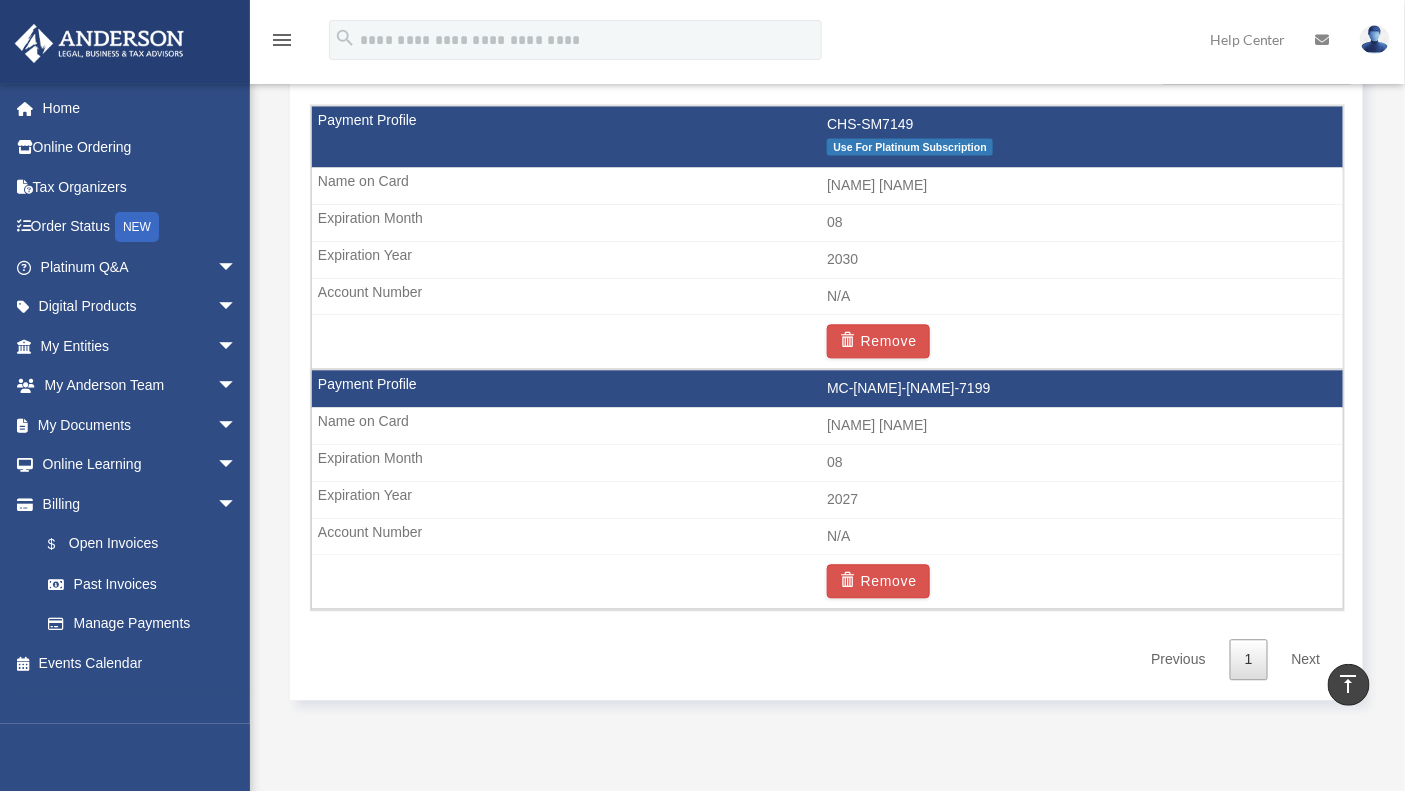 scroll, scrollTop: 1294, scrollLeft: 0, axis: vertical 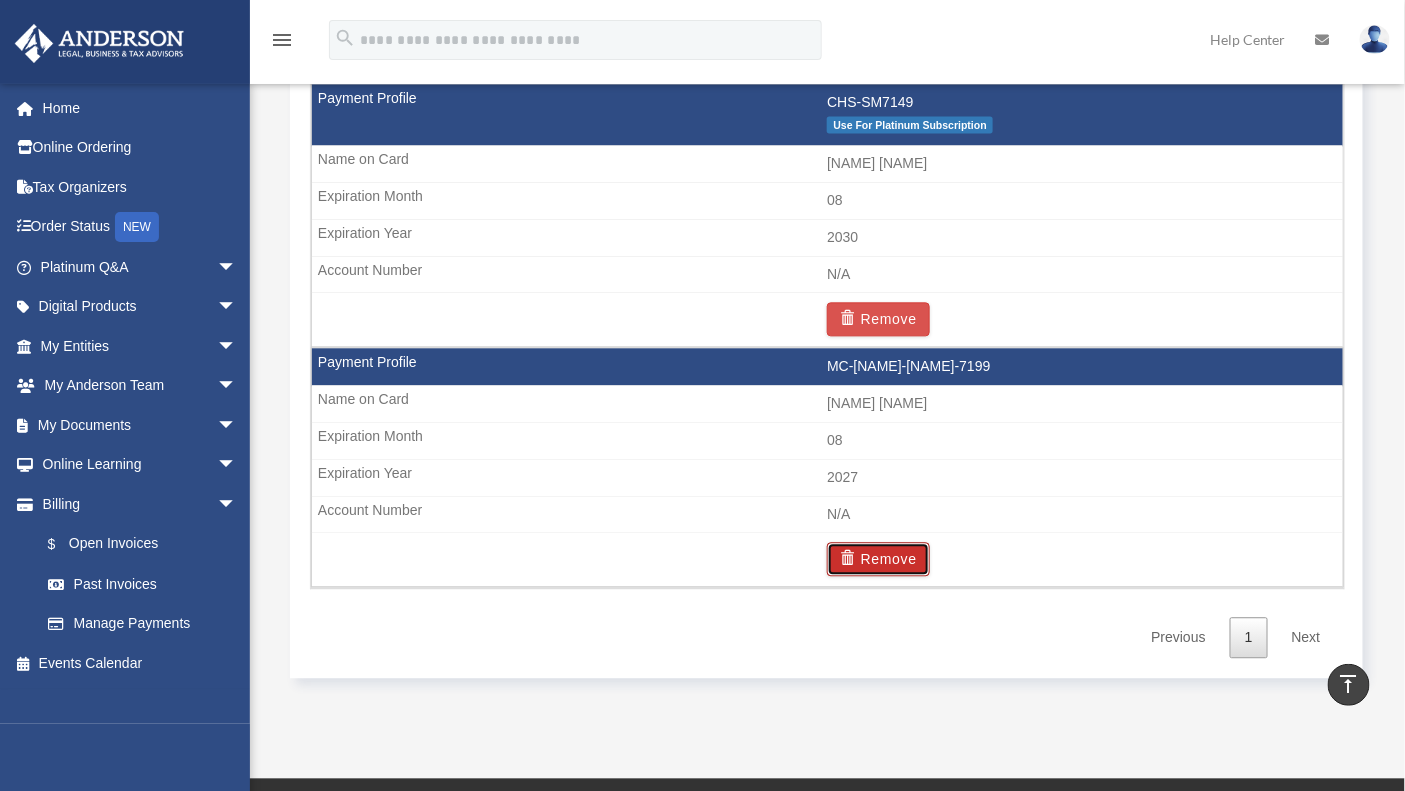 click on "Remove" at bounding box center [878, 559] 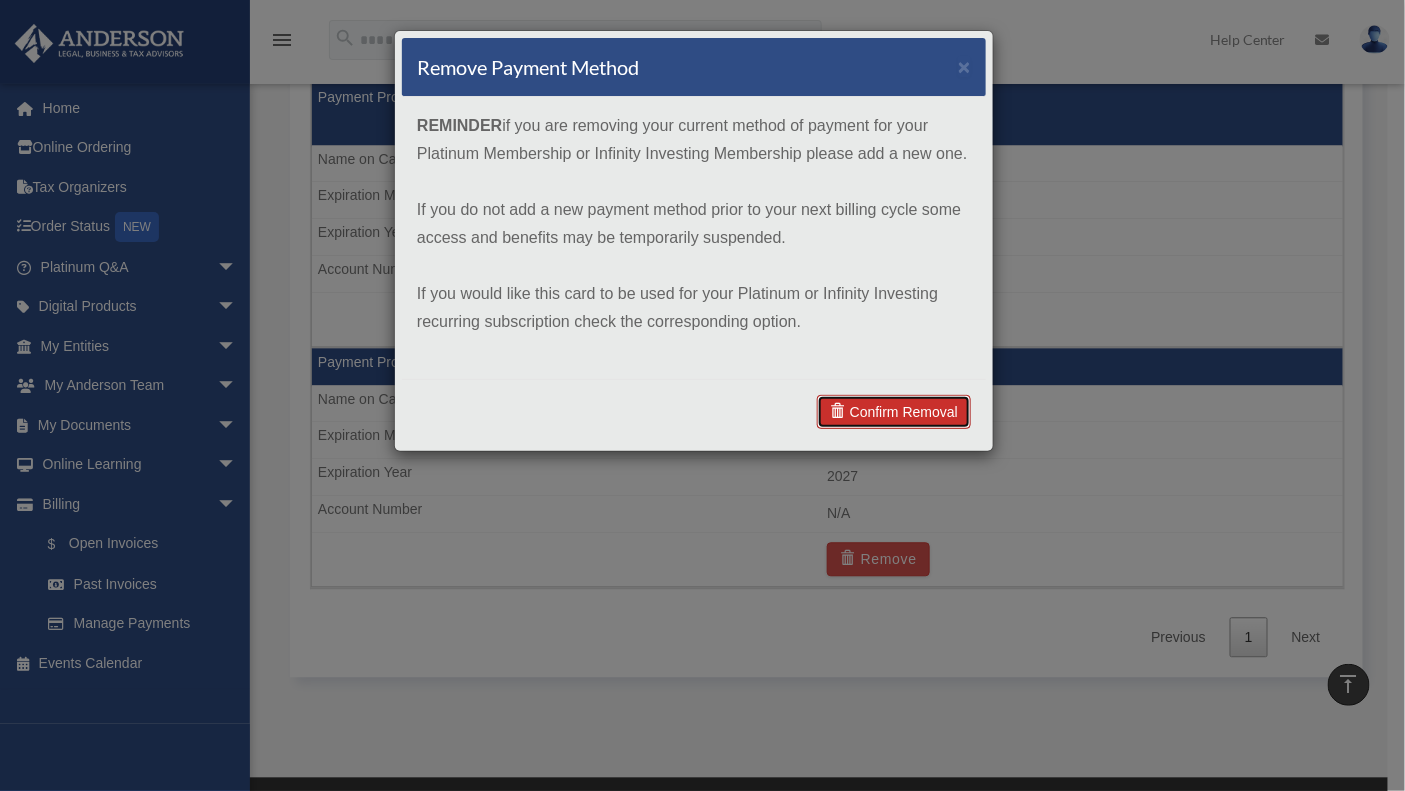click on "Confirm Removal" at bounding box center (894, 412) 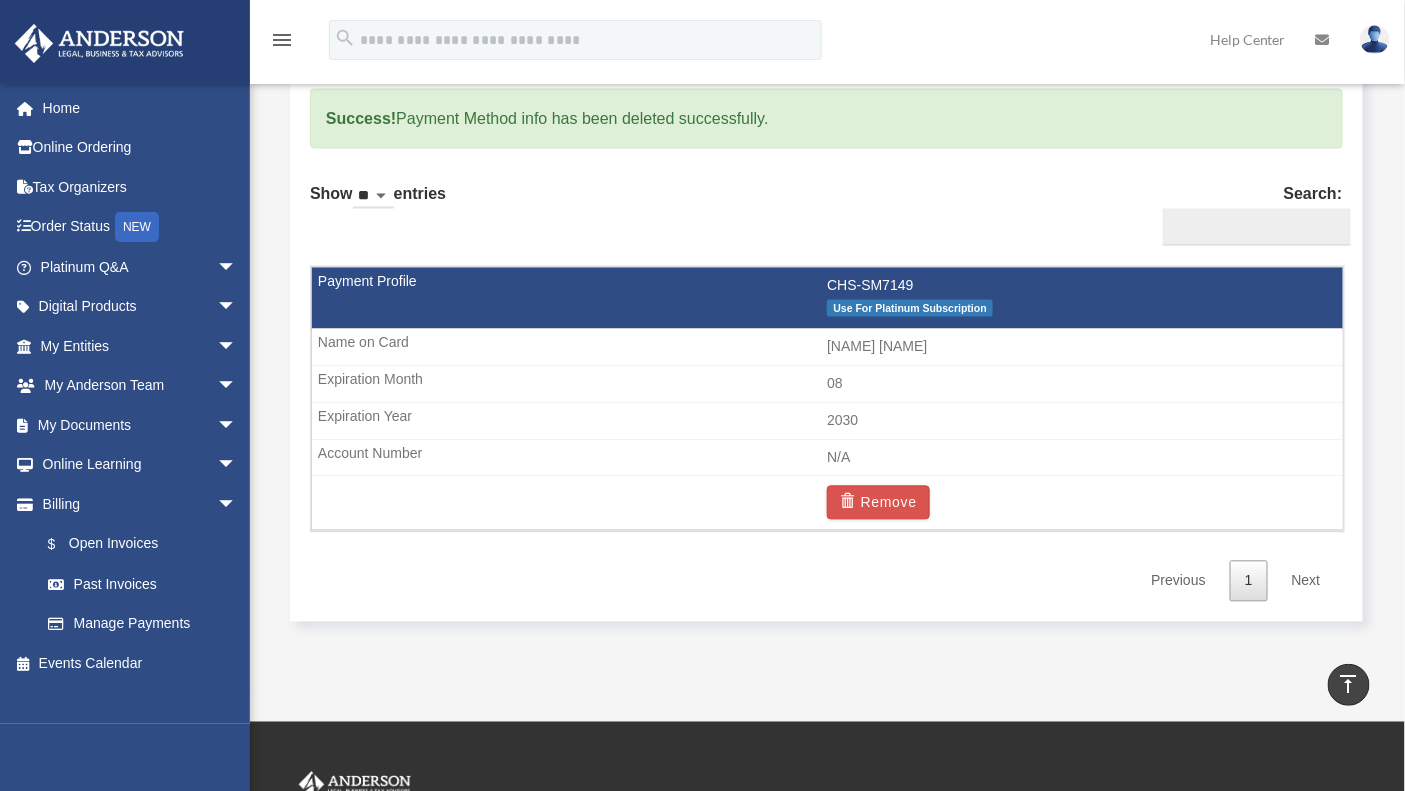 scroll, scrollTop: 1108, scrollLeft: 0, axis: vertical 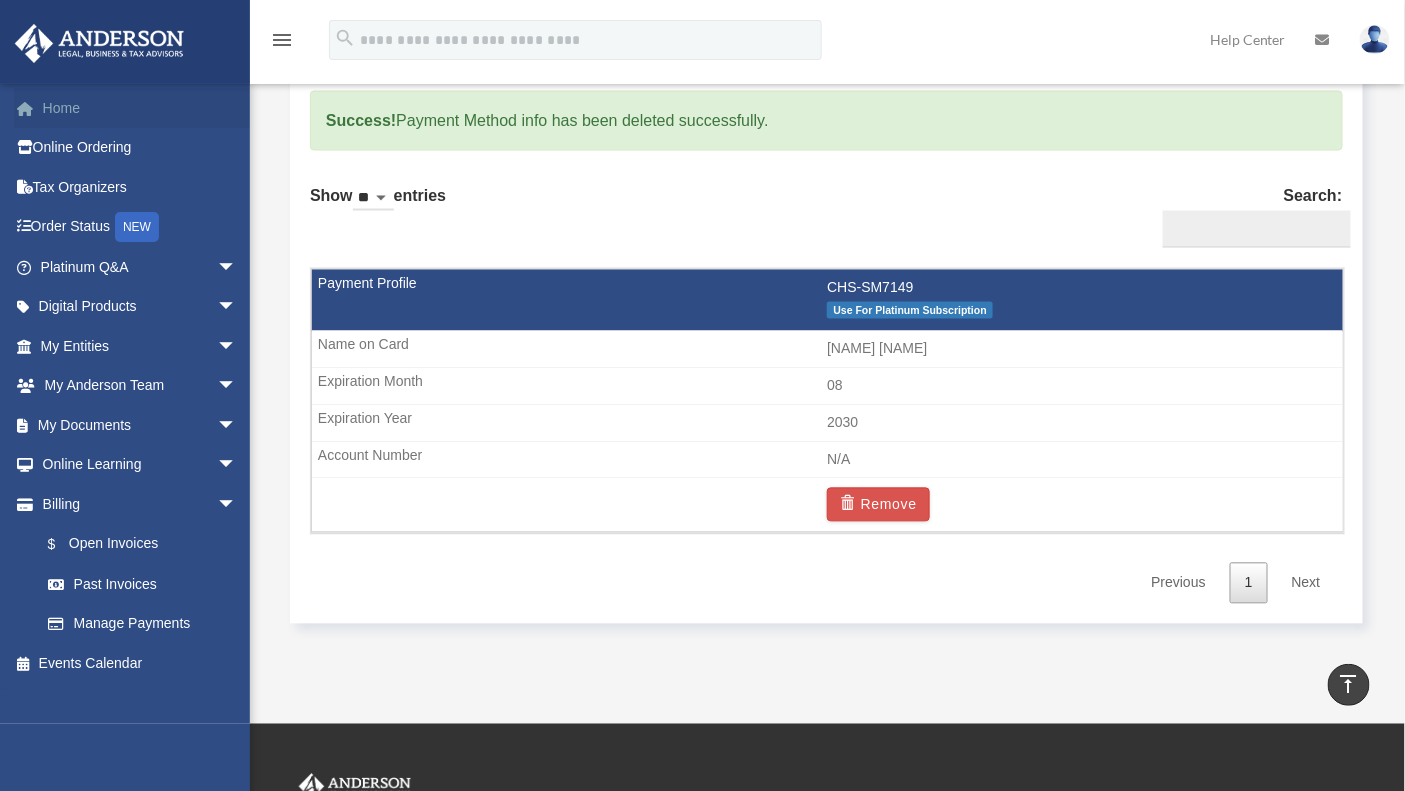 click on "Home" at bounding box center (140, 108) 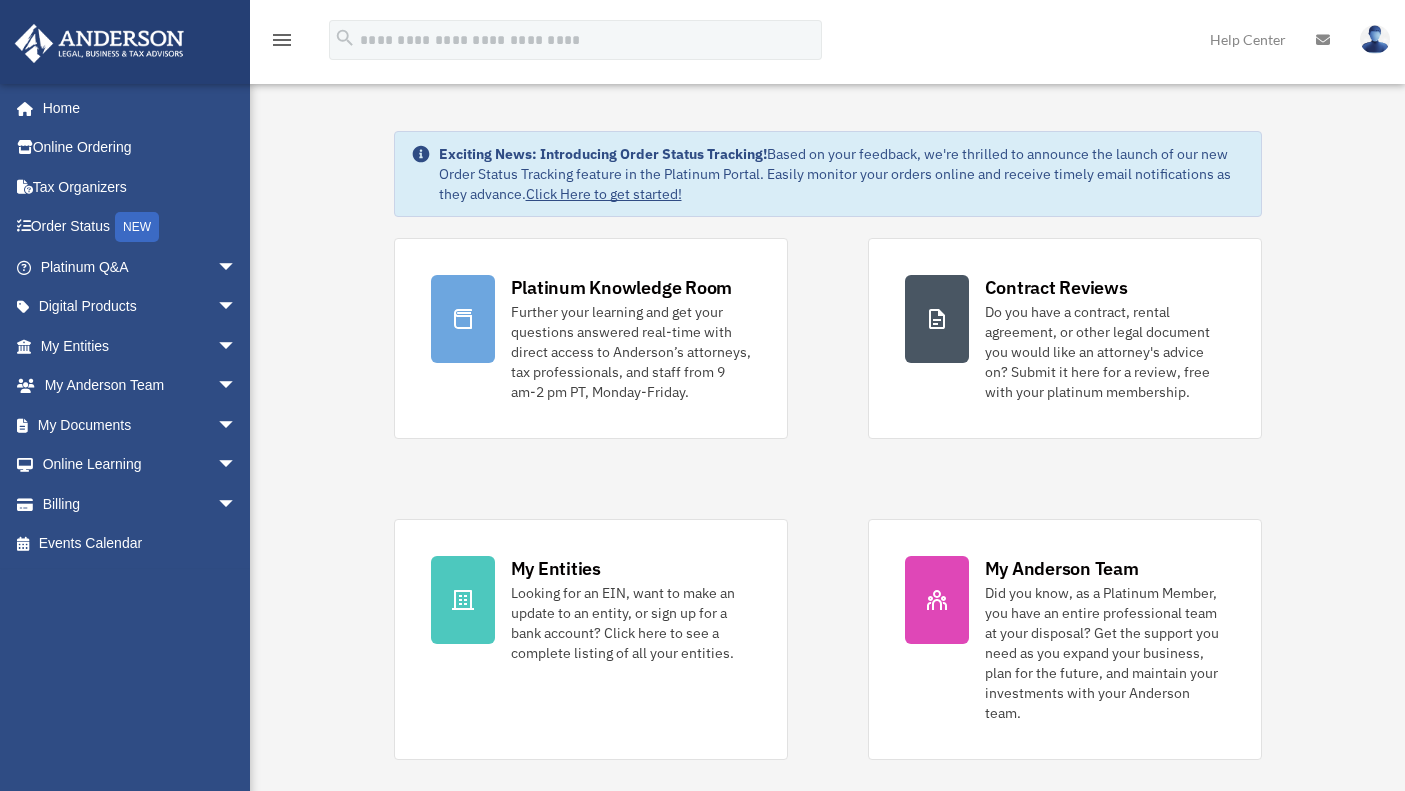 scroll, scrollTop: 0, scrollLeft: 0, axis: both 